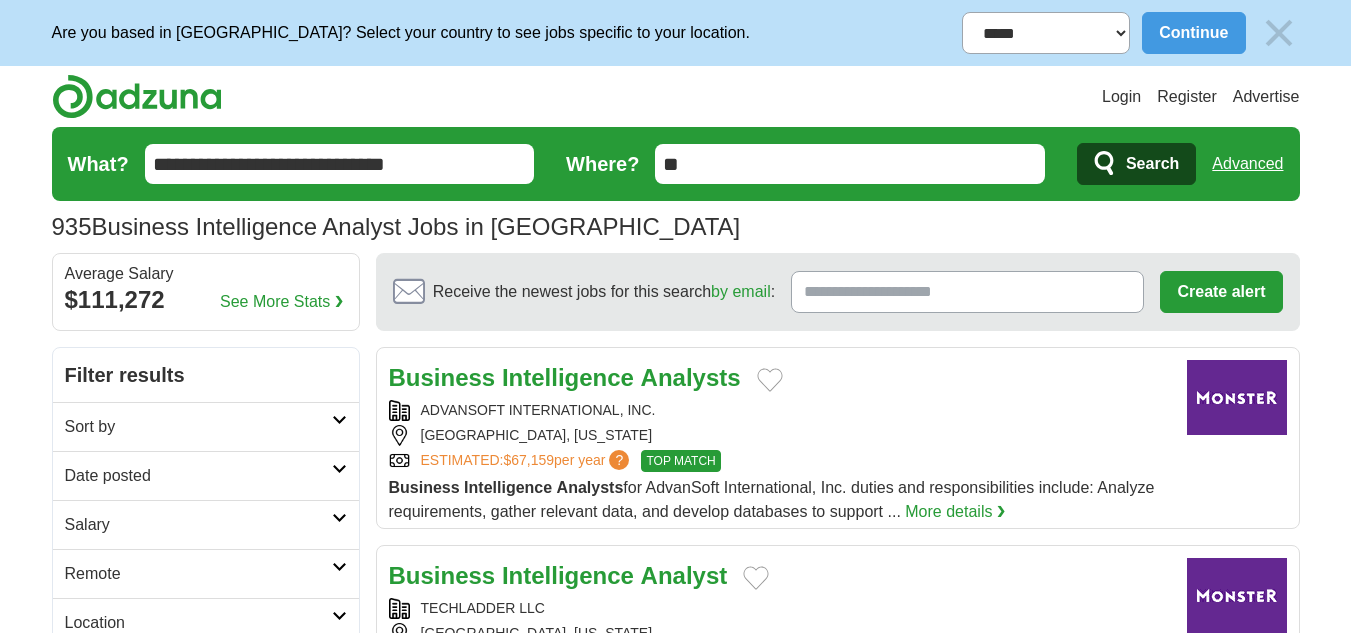 scroll, scrollTop: 0, scrollLeft: 0, axis: both 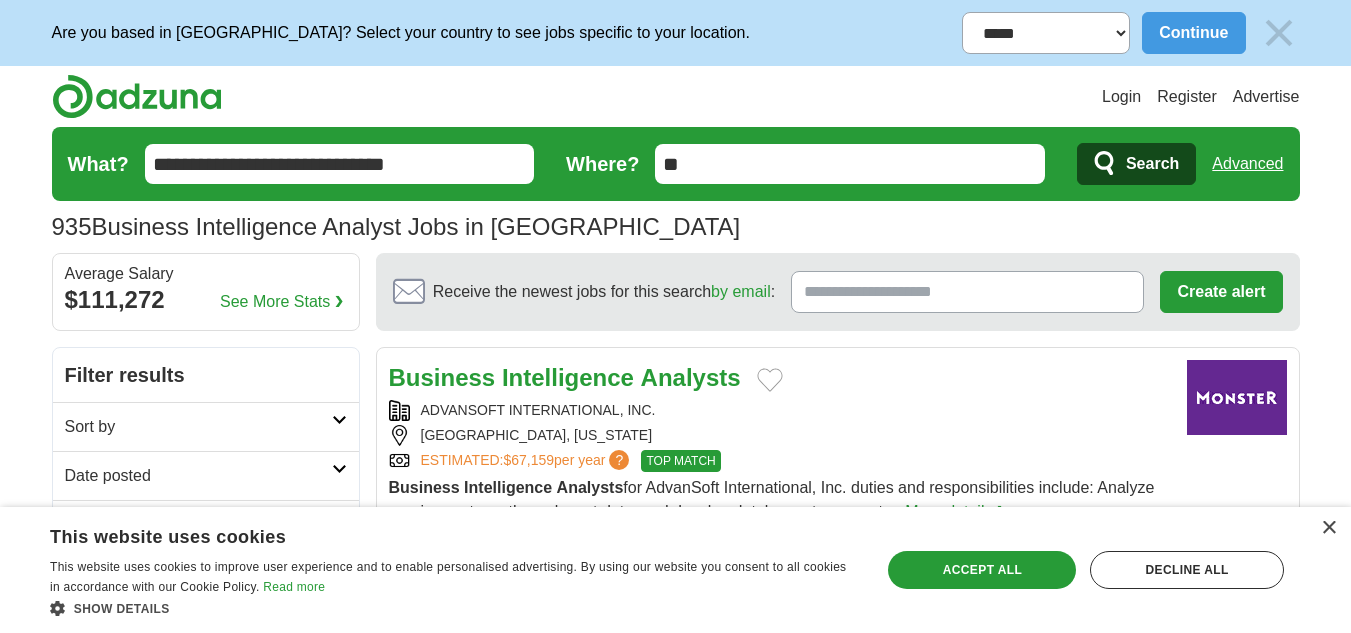 select on "**********" 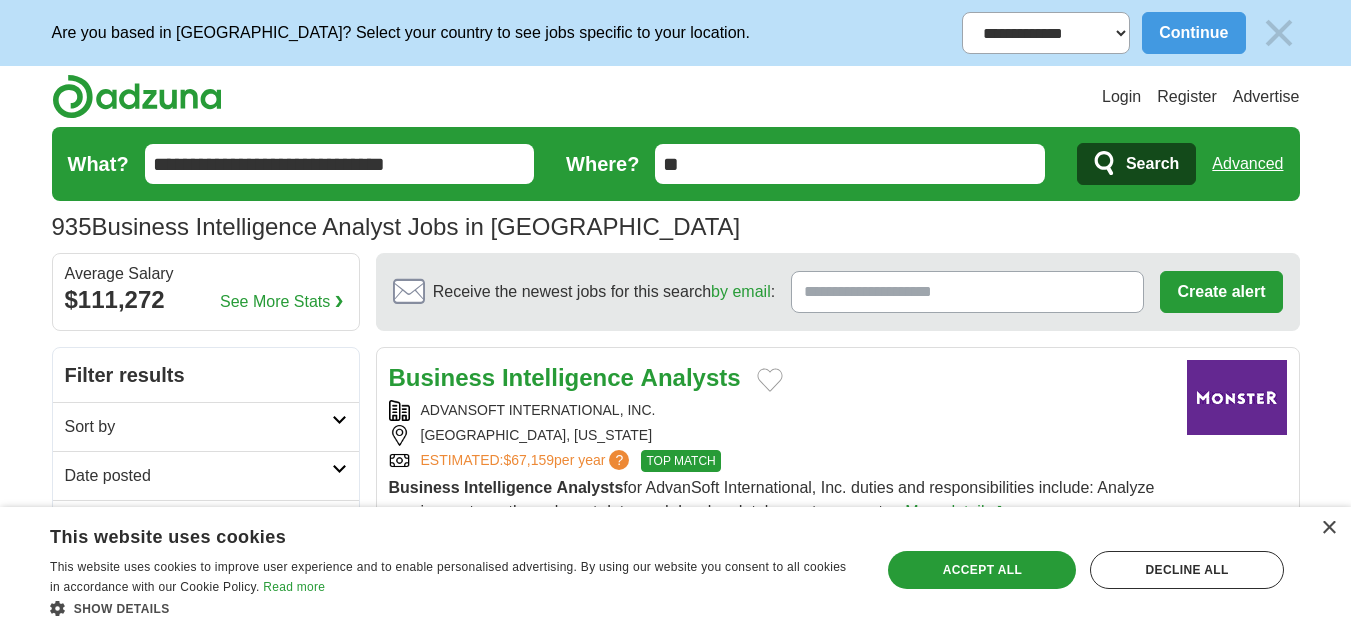 click on "**********" at bounding box center [1046, 33] 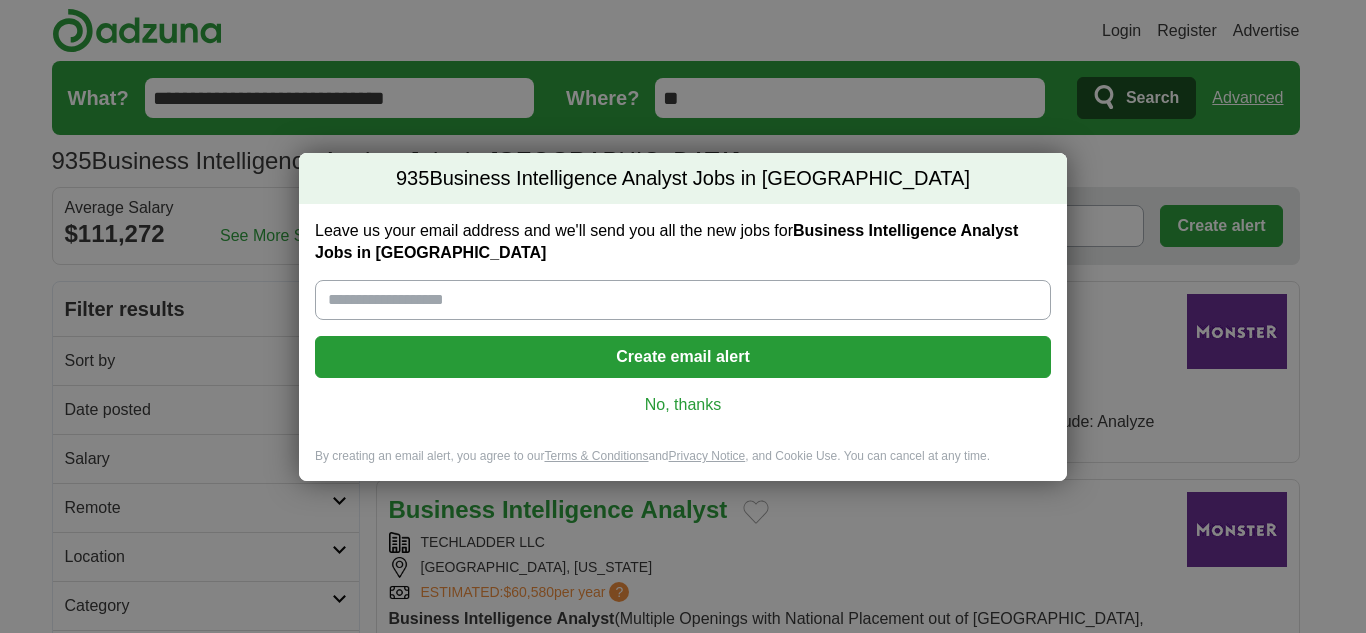 scroll, scrollTop: 0, scrollLeft: 0, axis: both 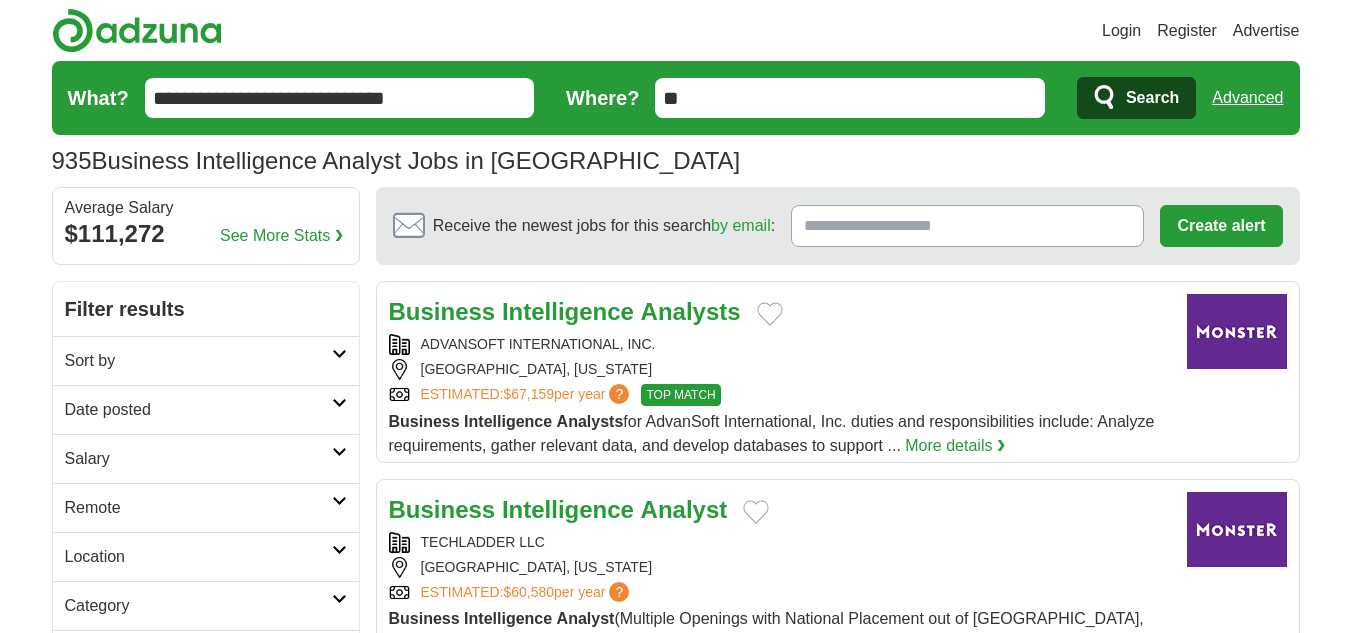 click on "Login" at bounding box center (1121, 31) 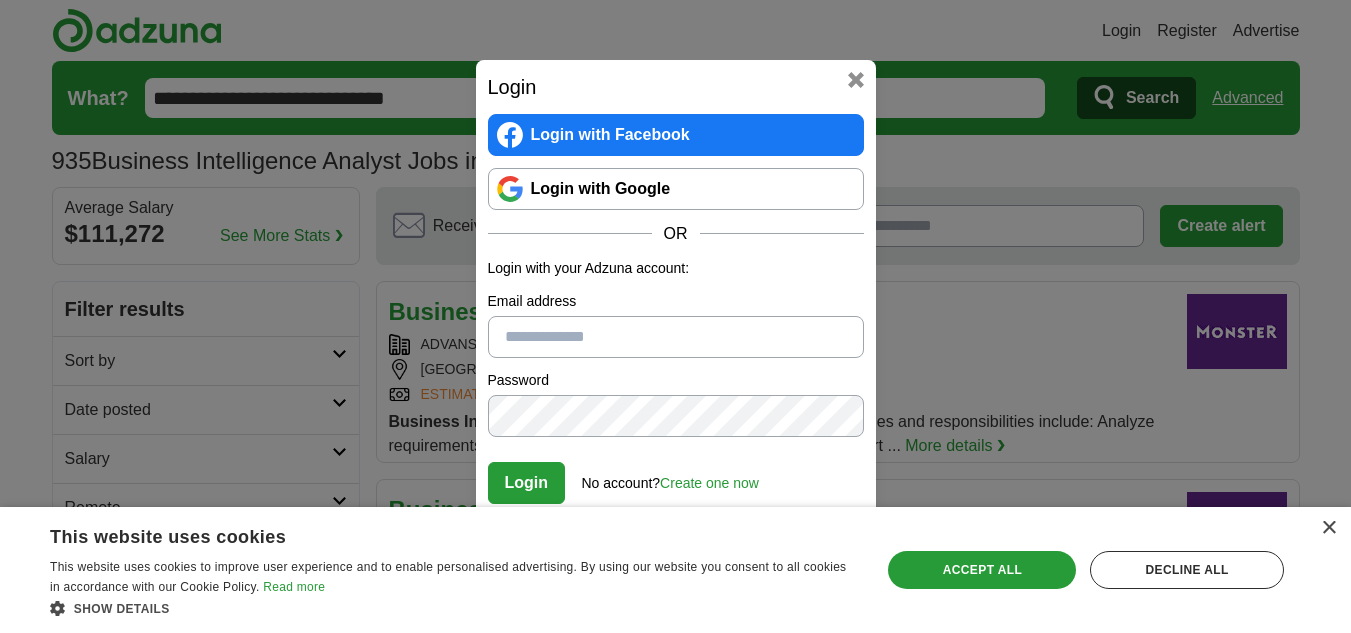 click on "Login with Google" at bounding box center (676, 189) 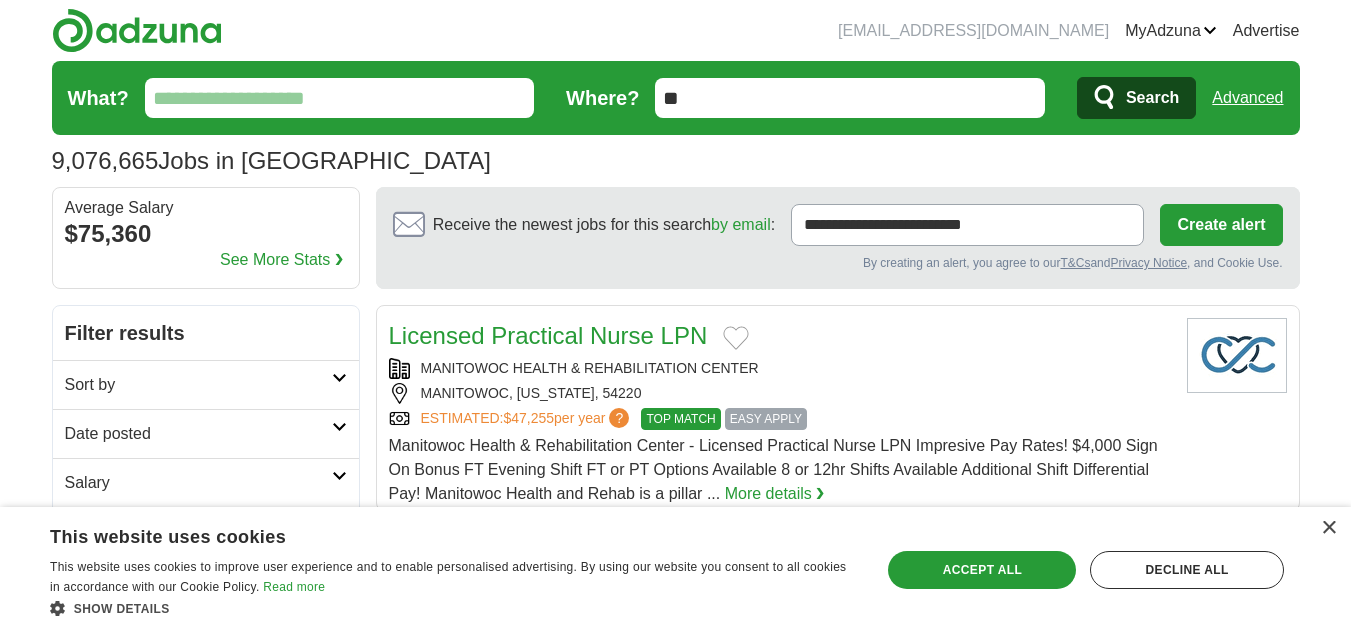 scroll, scrollTop: 0, scrollLeft: 0, axis: both 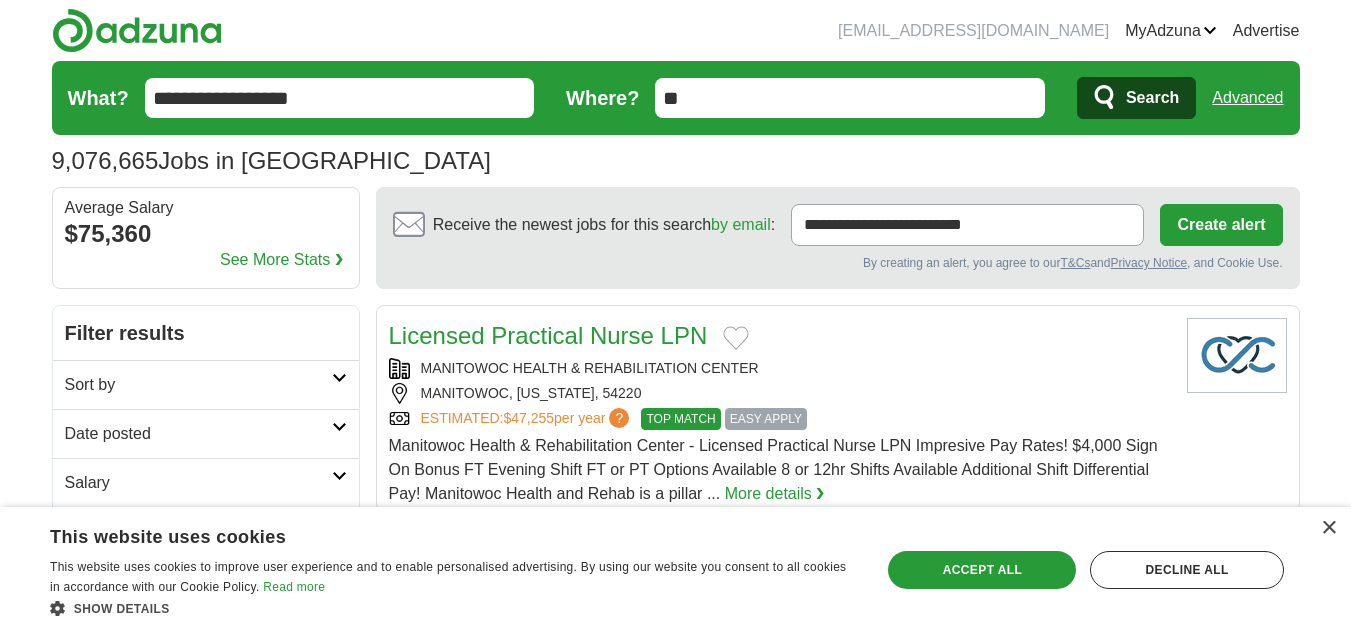 type on "**********" 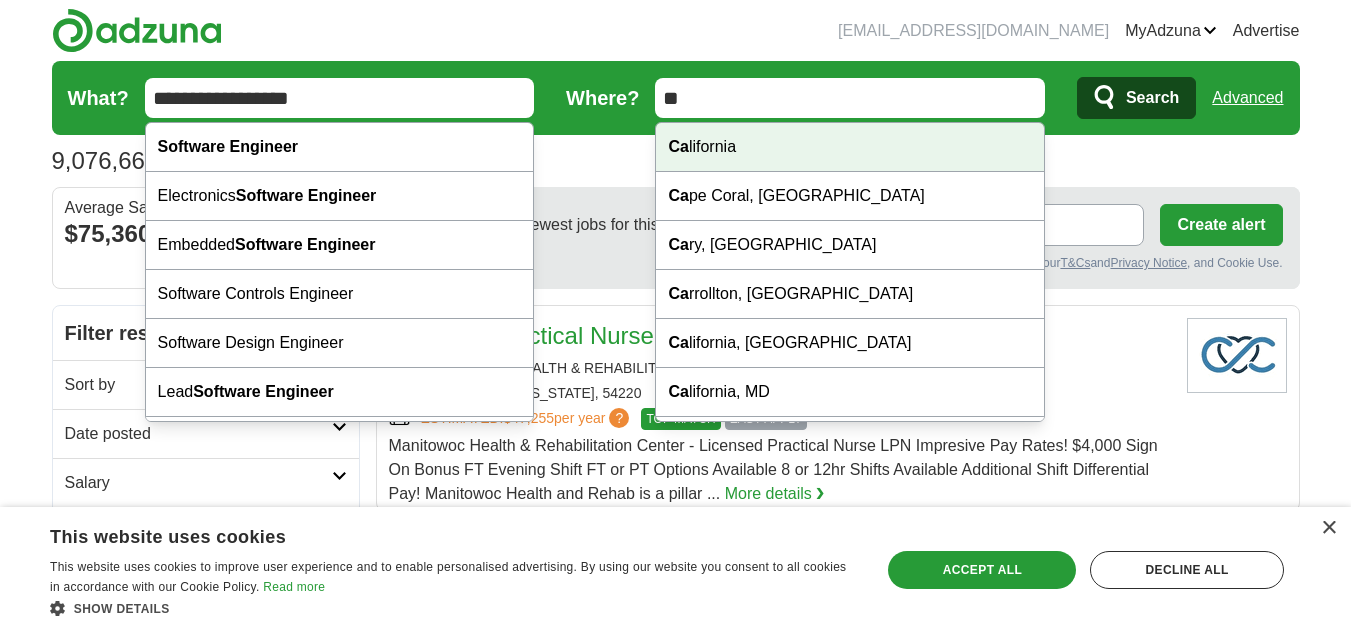 click on "Ca lifornia" at bounding box center (850, 147) 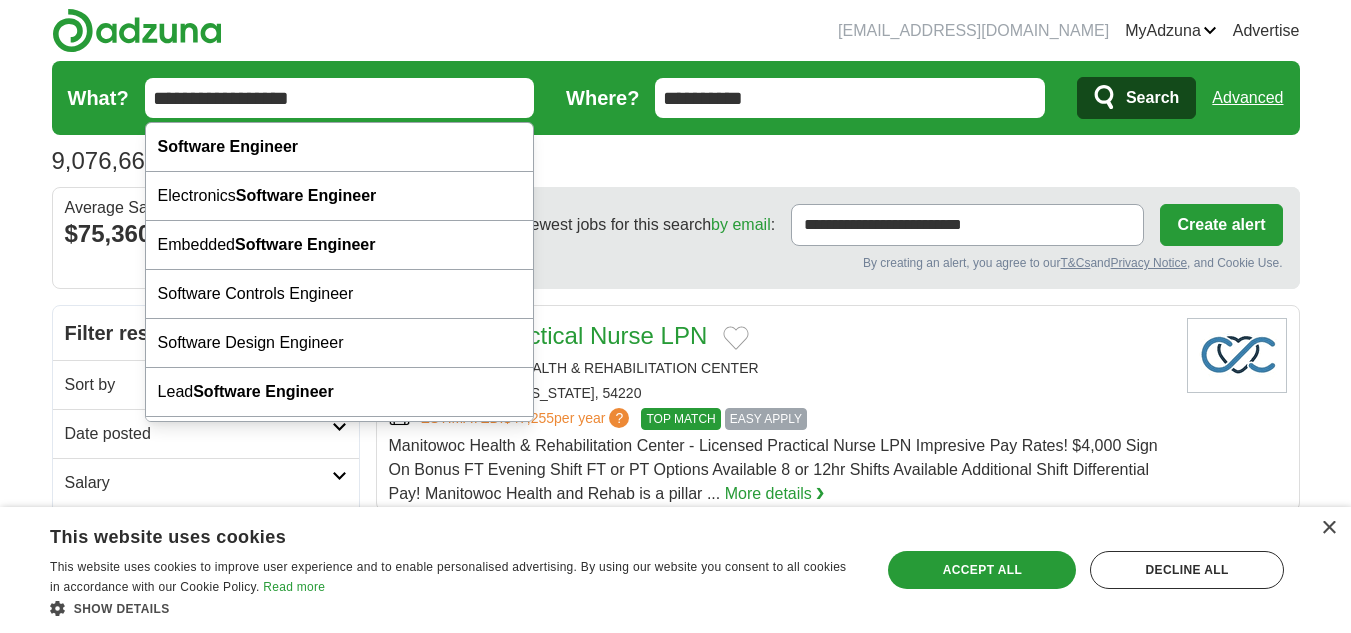click 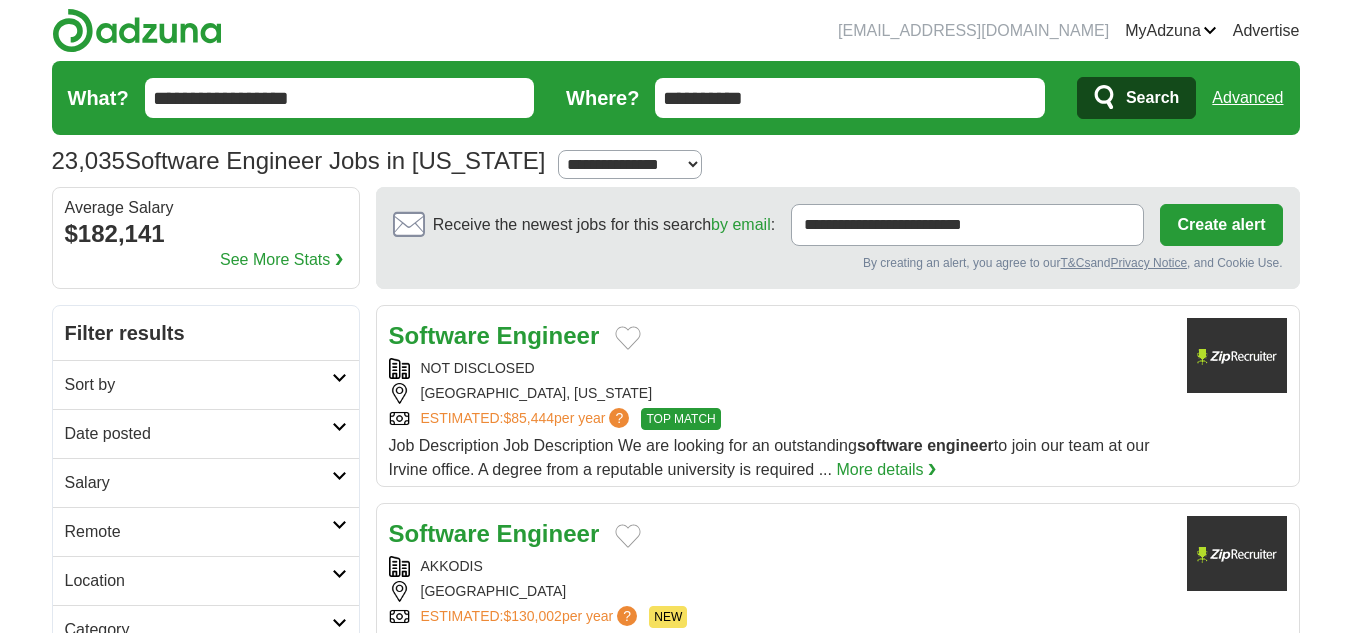 scroll, scrollTop: 0, scrollLeft: 0, axis: both 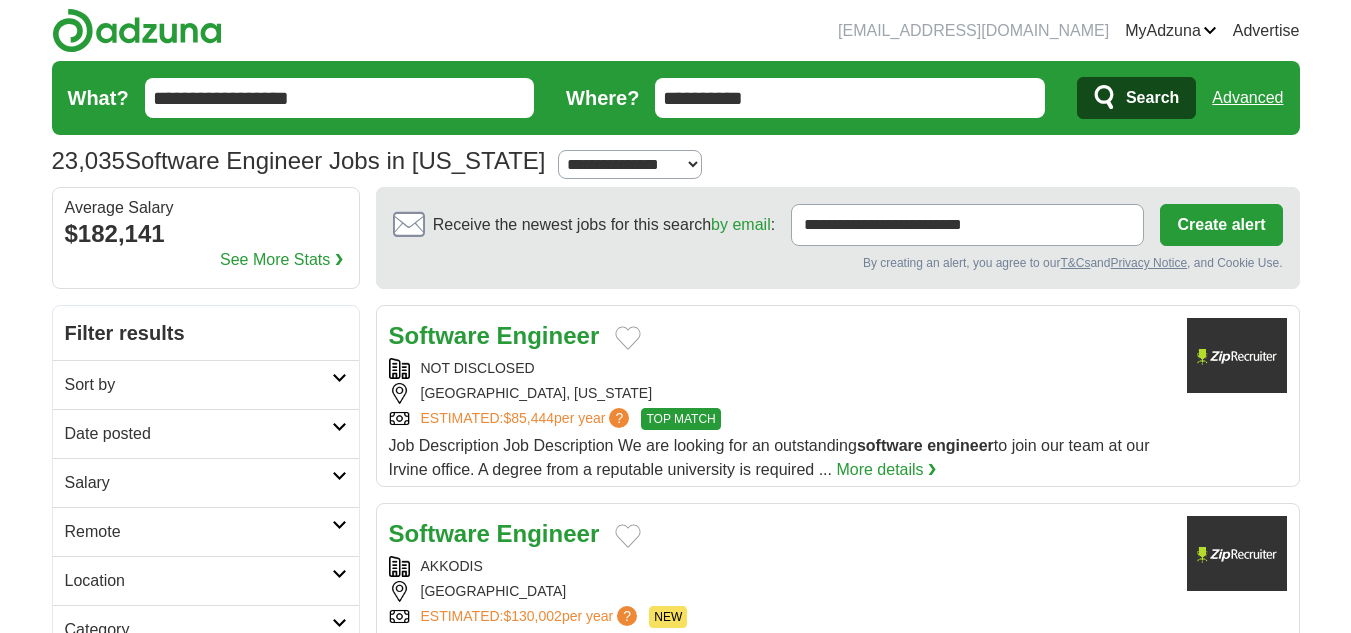 drag, startPoint x: 1071, startPoint y: 26, endPoint x: 1211, endPoint y: 26, distance: 140 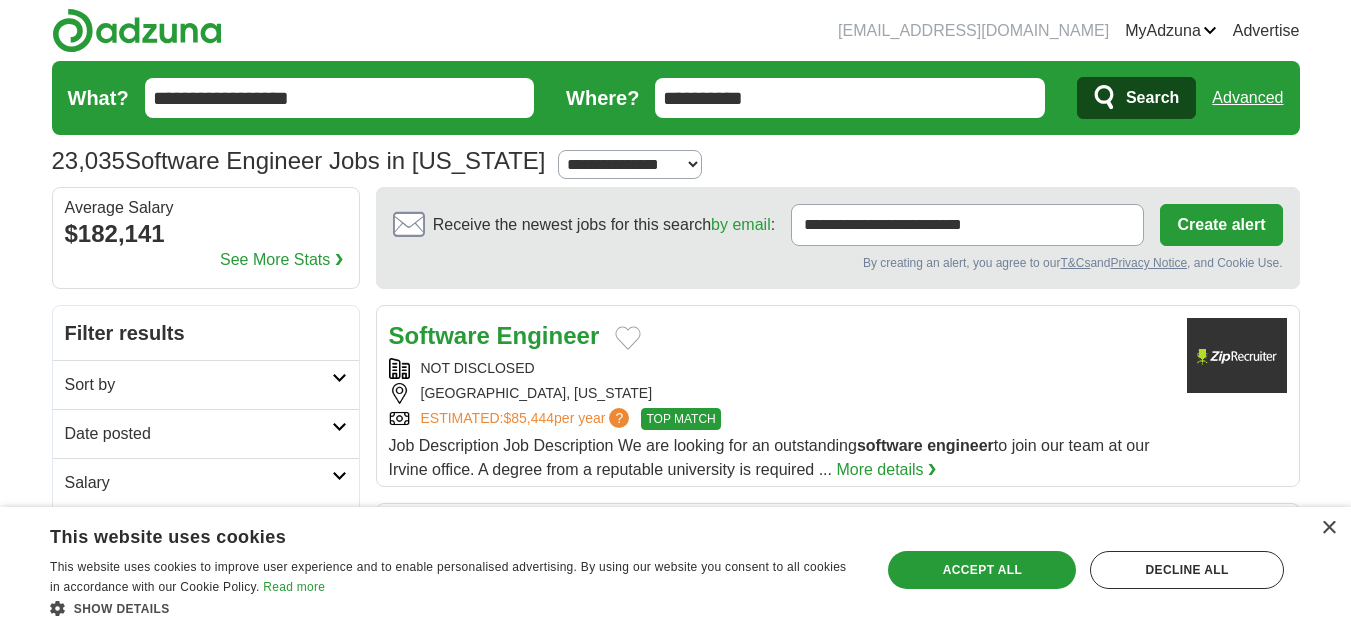 click at bounding box center (628, 338) 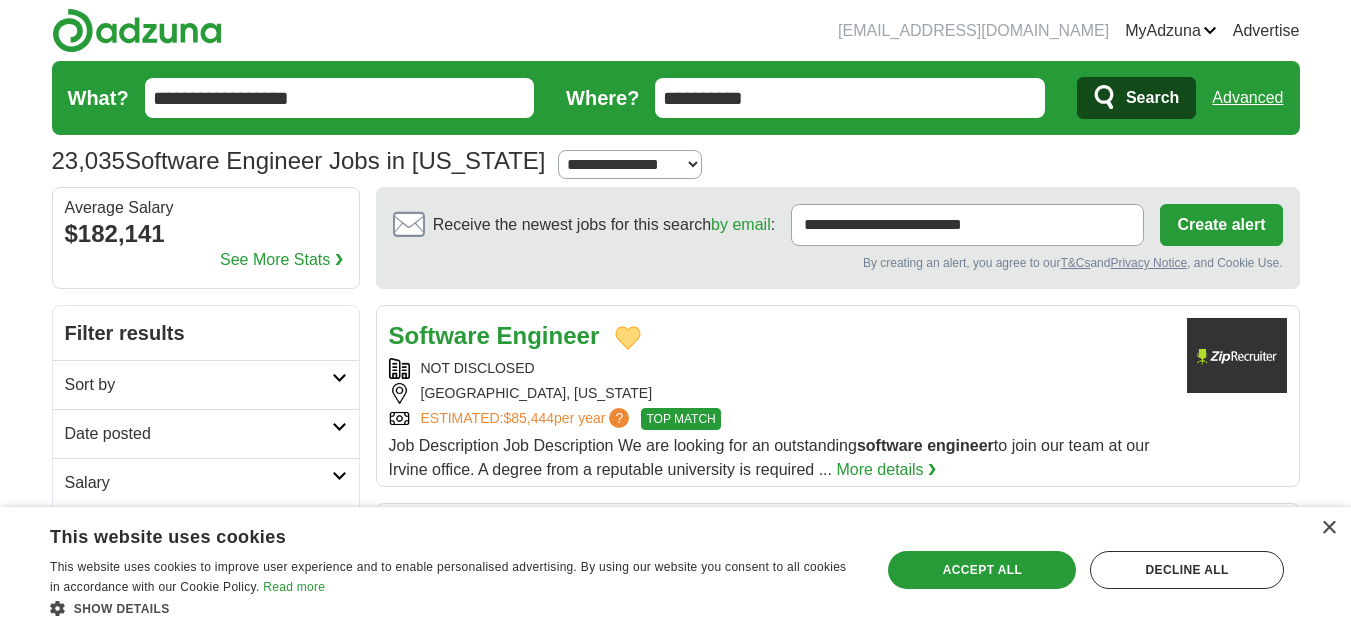 click at bounding box center [628, 338] 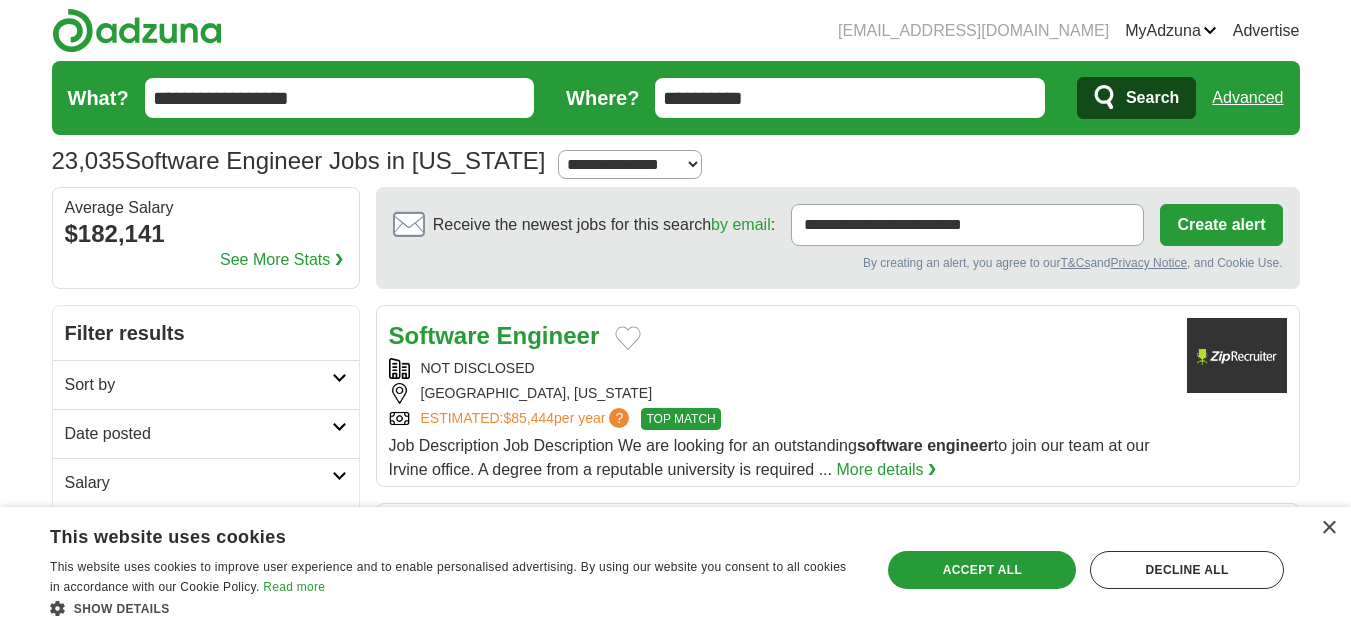 click at bounding box center [628, 338] 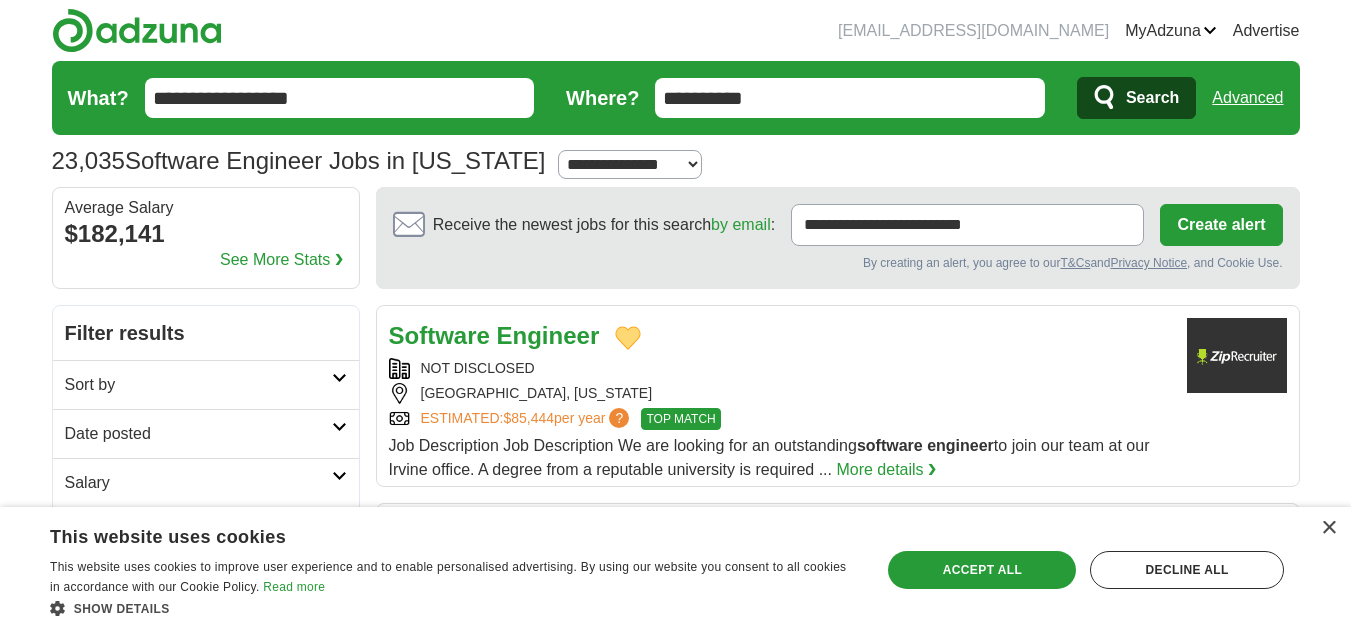 click on "Engineer" at bounding box center [548, 335] 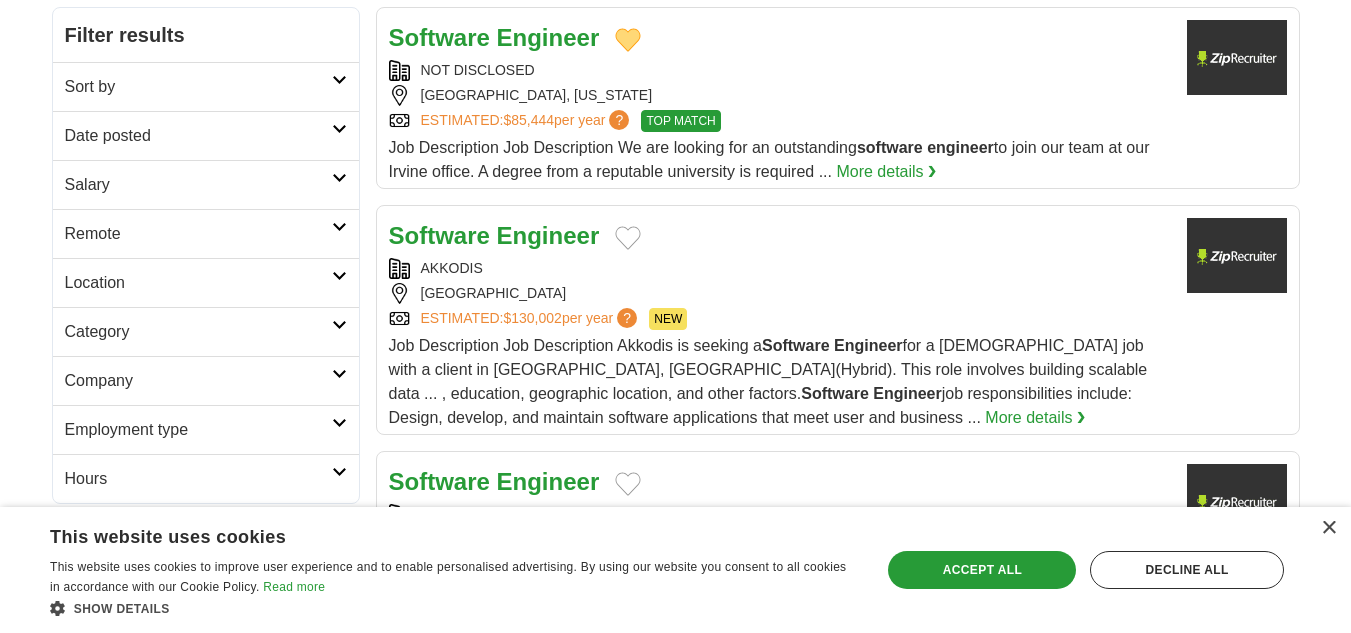 scroll, scrollTop: 300, scrollLeft: 0, axis: vertical 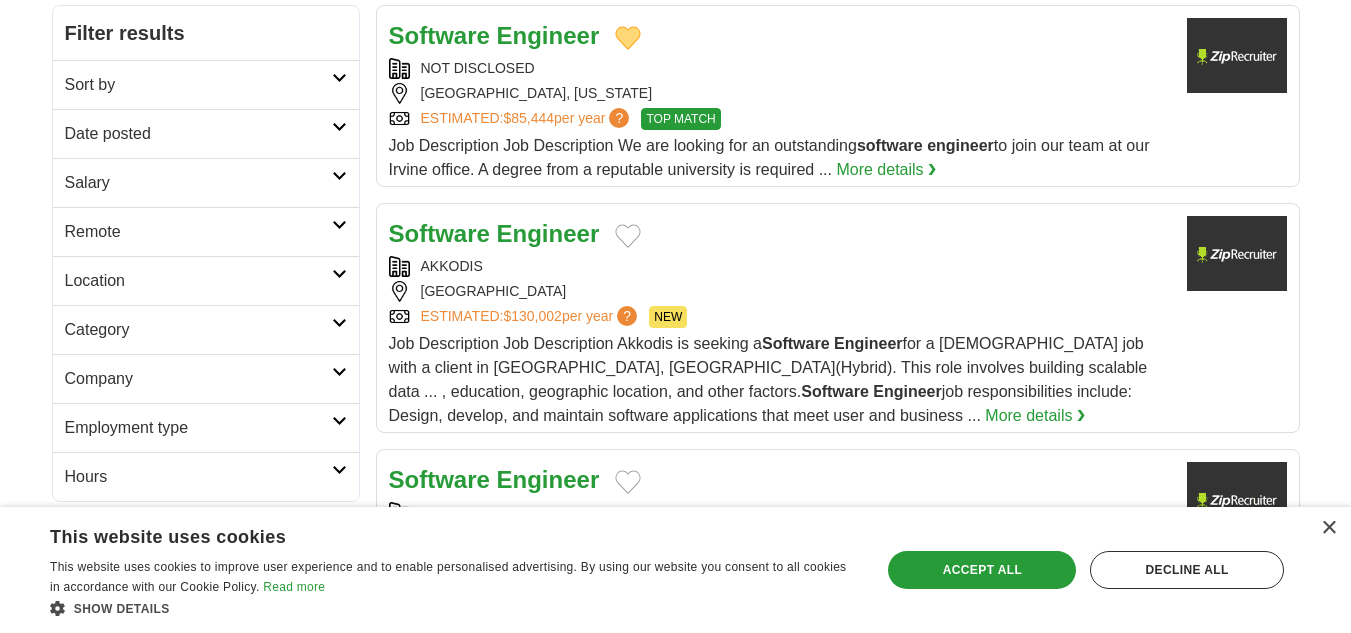 click at bounding box center (628, 236) 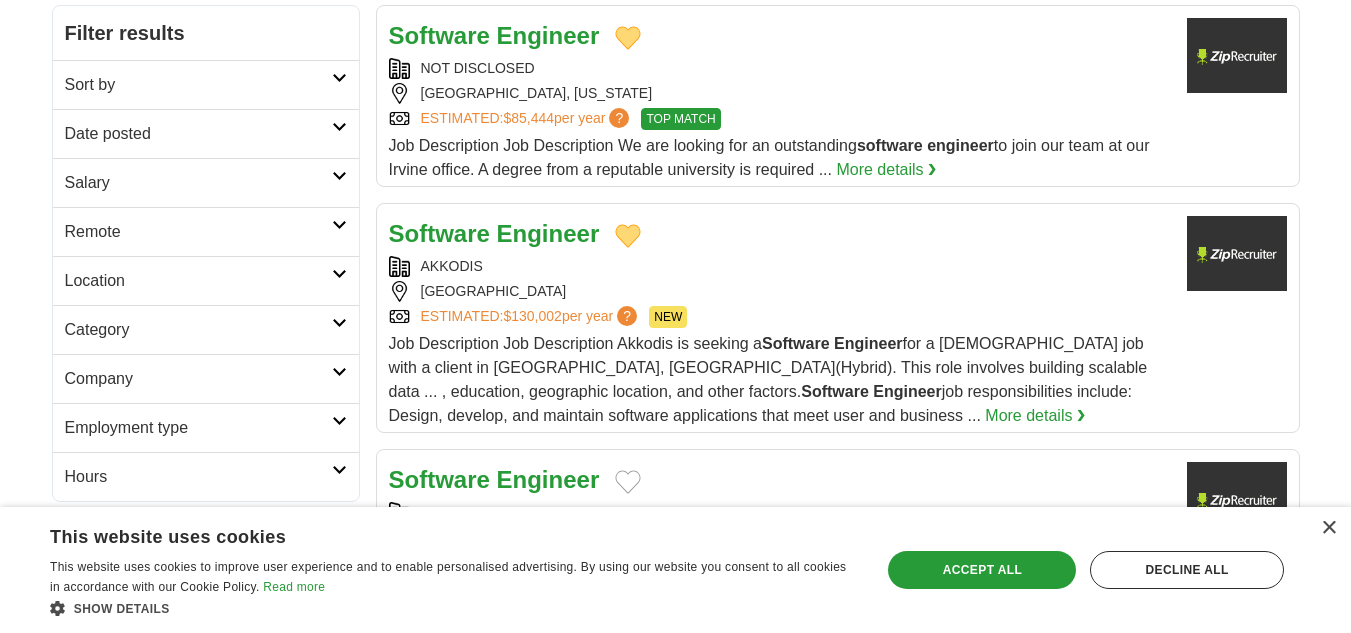 type 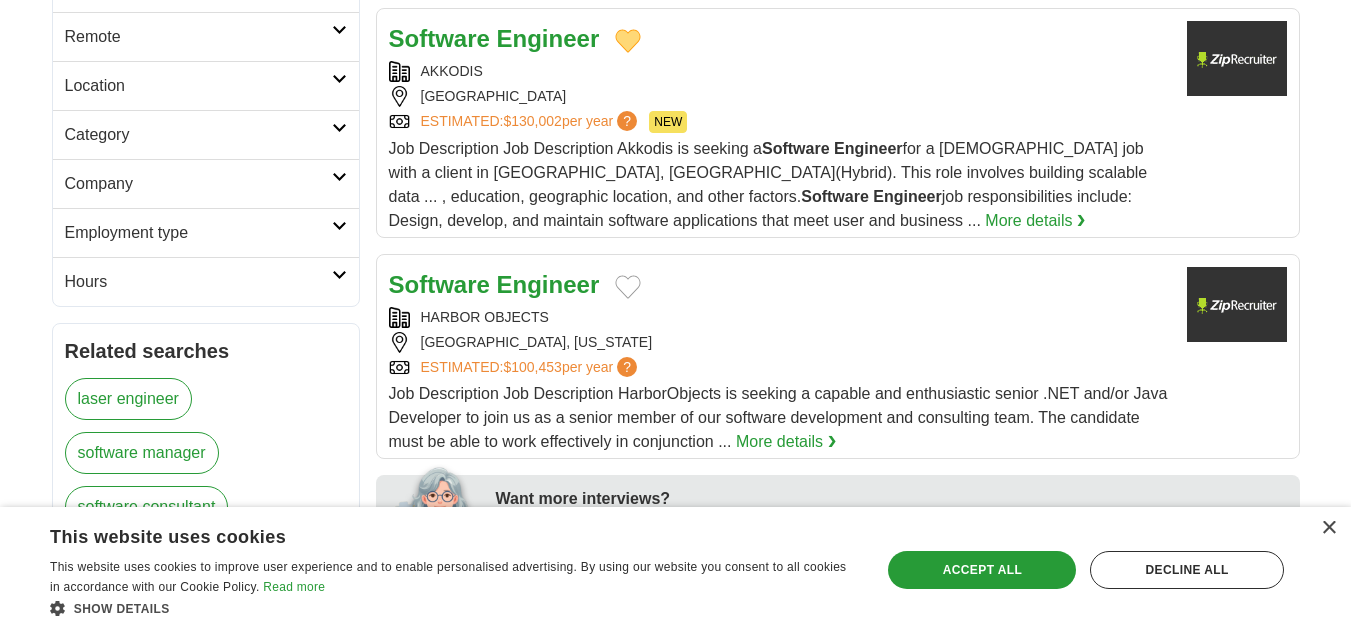 scroll, scrollTop: 500, scrollLeft: 0, axis: vertical 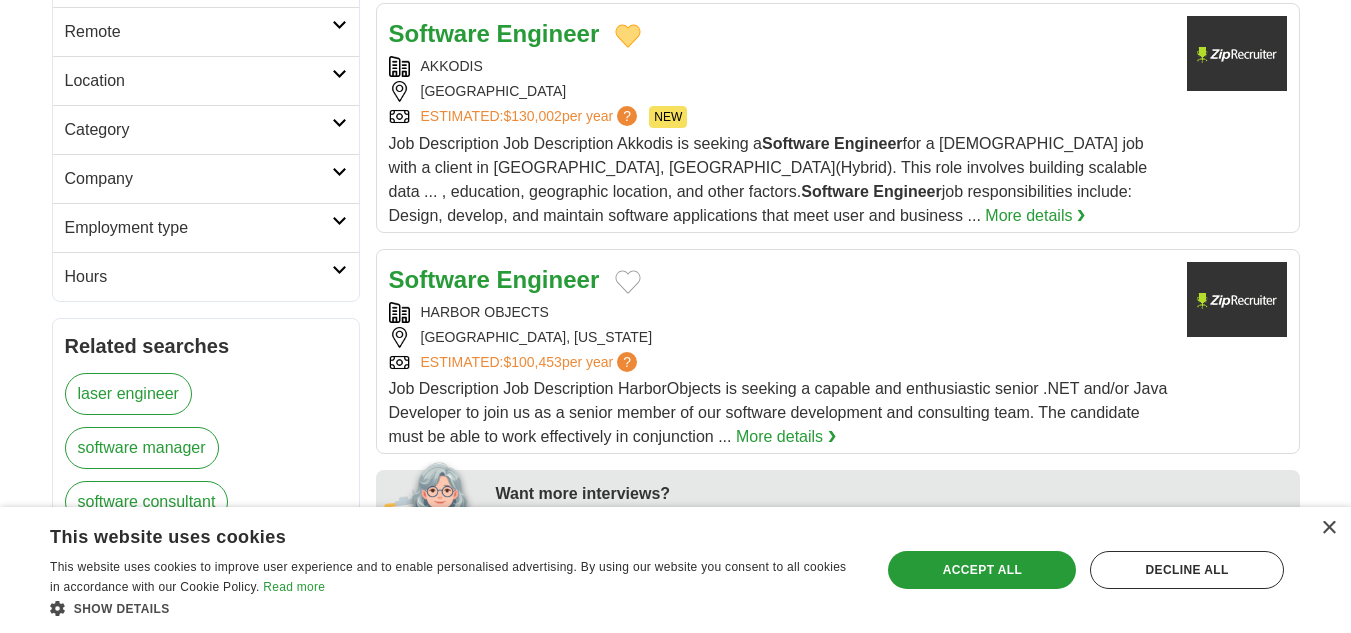 click at bounding box center [628, 282] 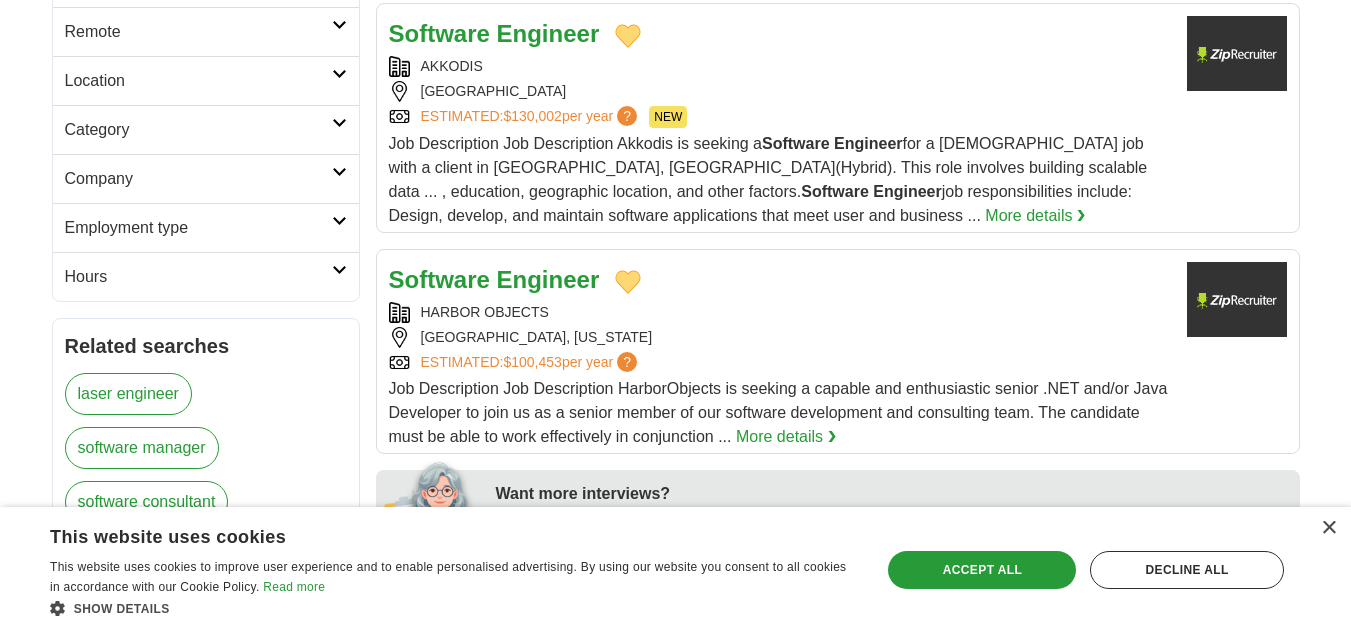 type 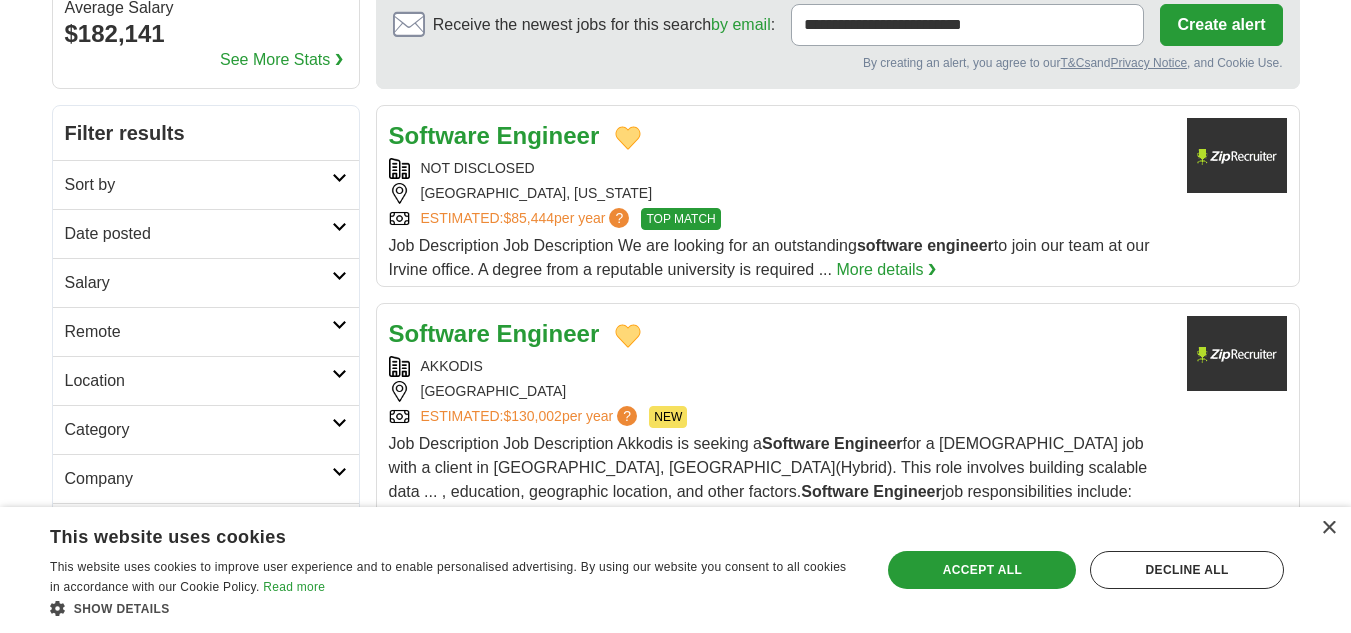 scroll, scrollTop: 0, scrollLeft: 0, axis: both 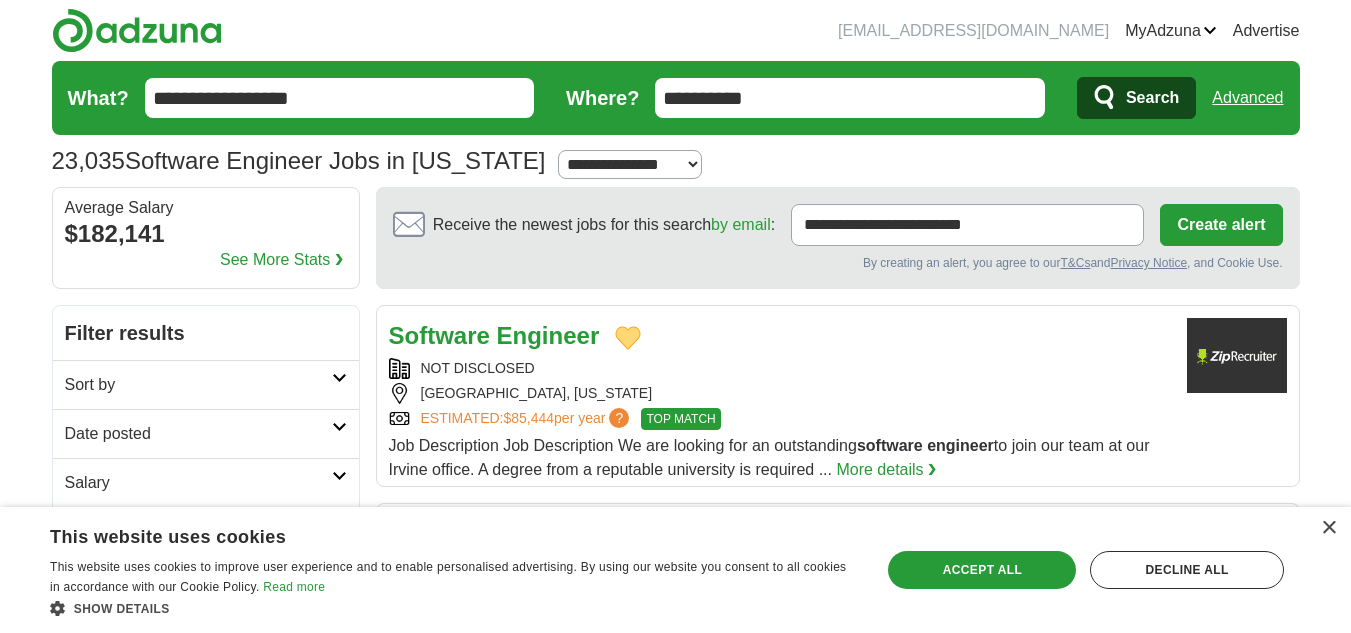 drag, startPoint x: 802, startPoint y: 101, endPoint x: 657, endPoint y: 97, distance: 145.05516 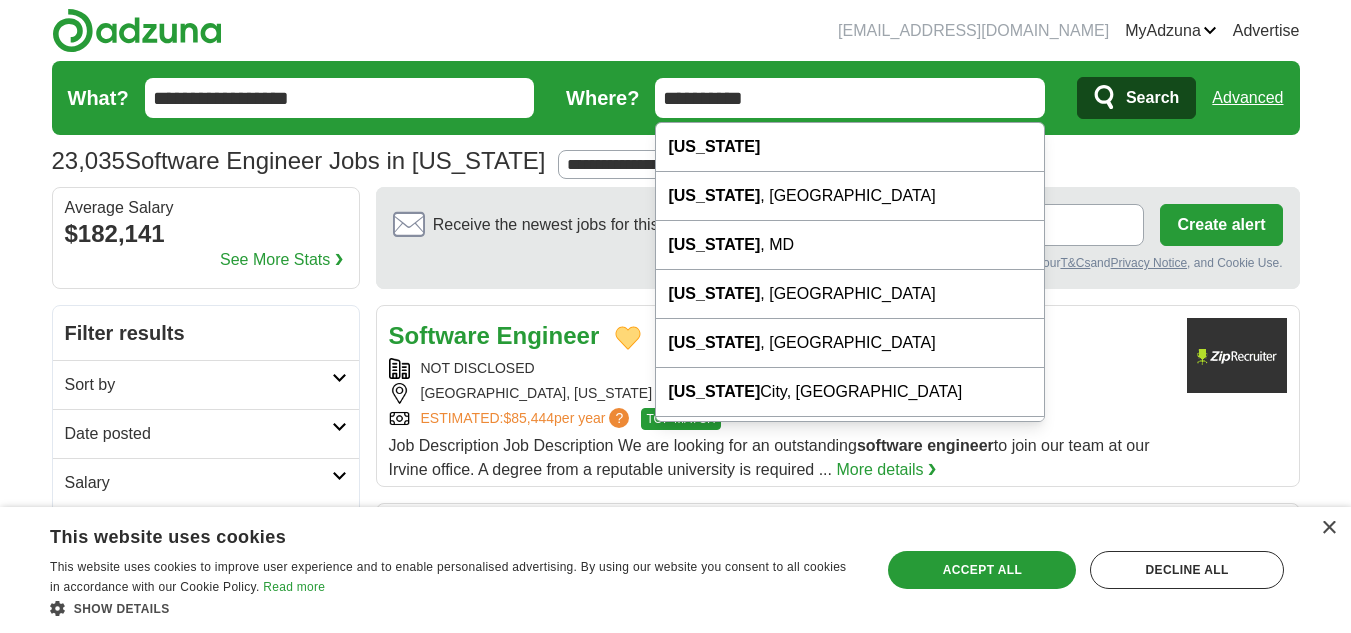 paste 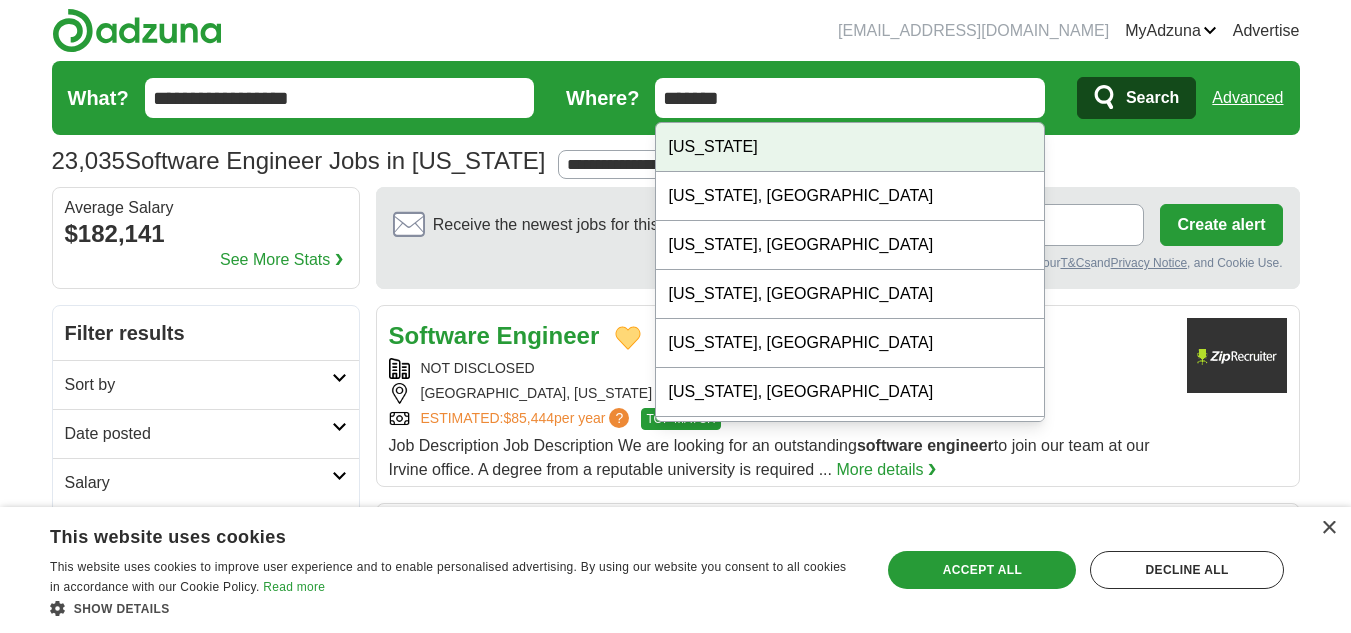 click on "Oregon" at bounding box center (850, 147) 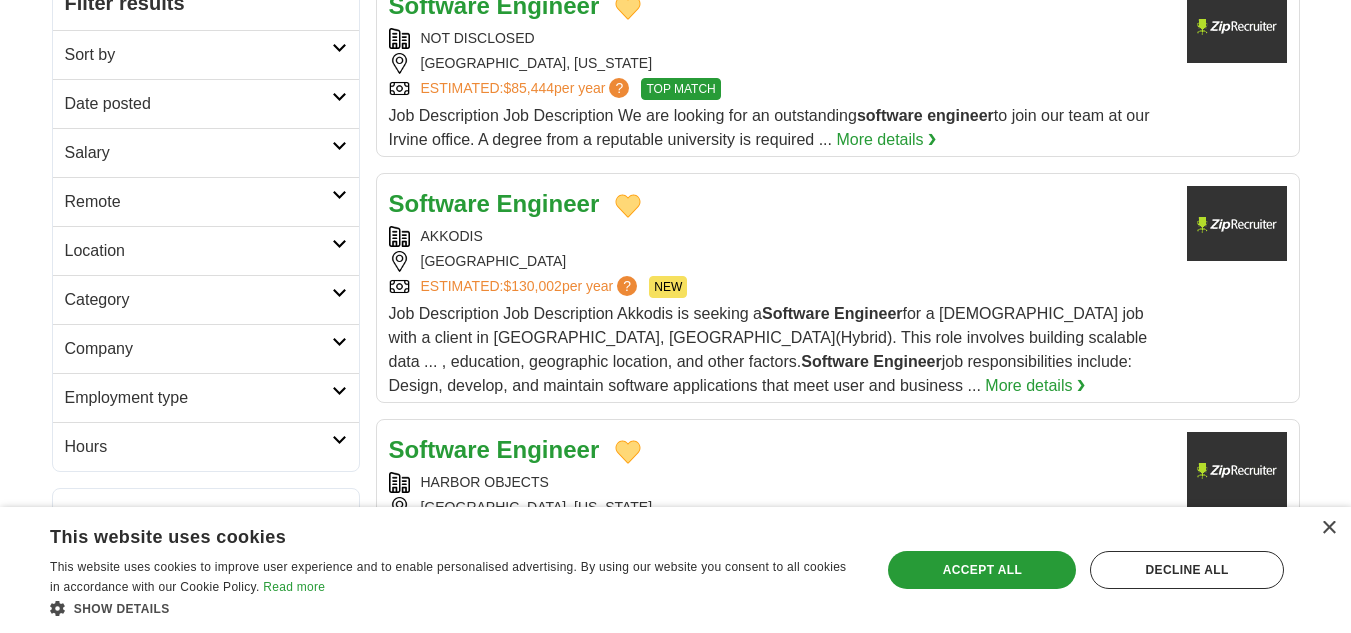 scroll, scrollTop: 0, scrollLeft: 0, axis: both 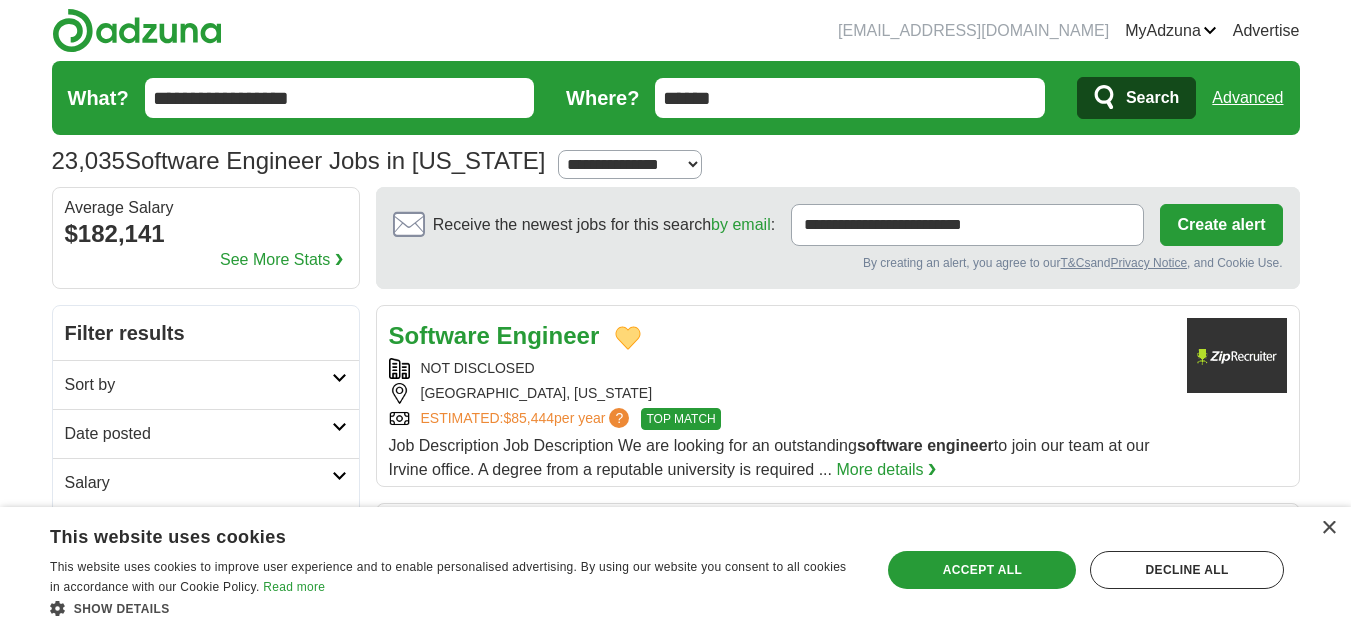 click on "**********" at bounding box center (676, 98) 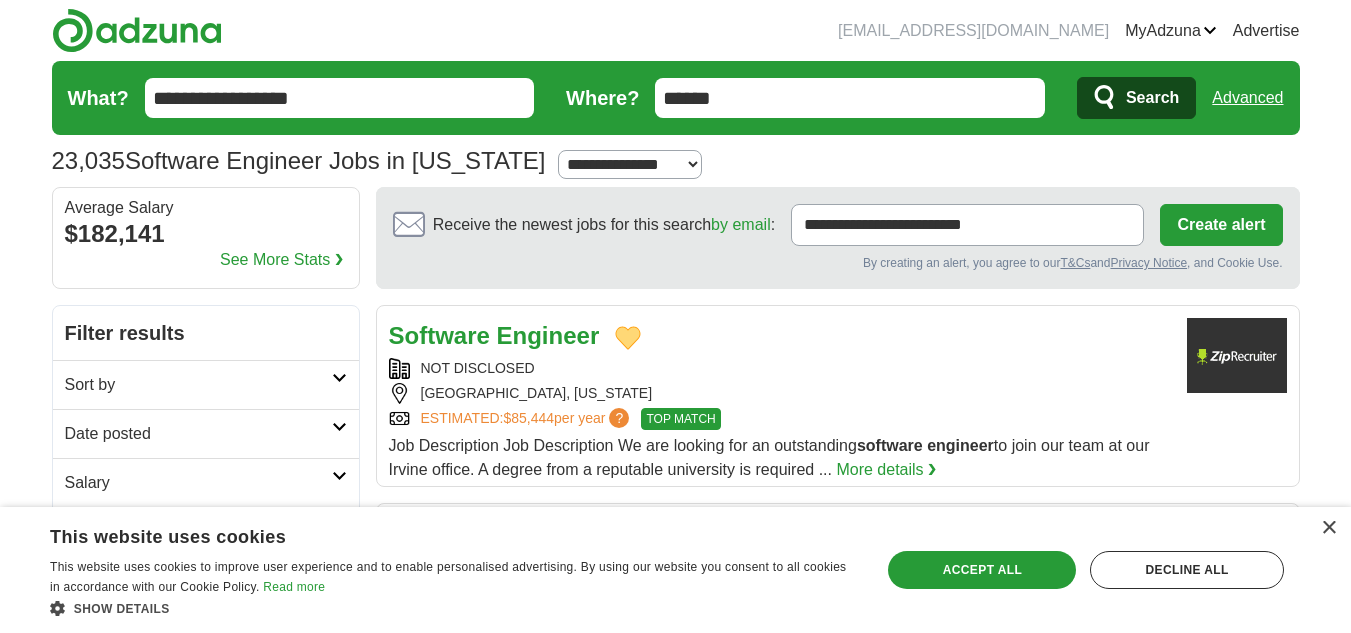 click on "******" at bounding box center [850, 98] 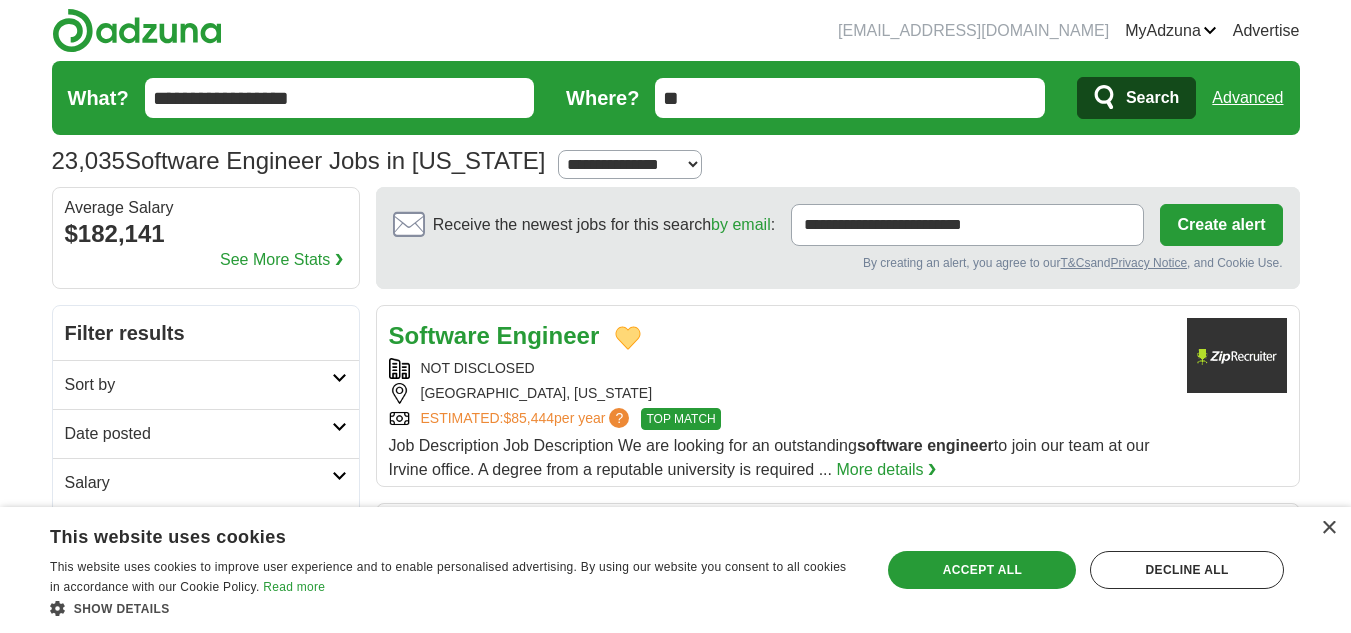 type on "*" 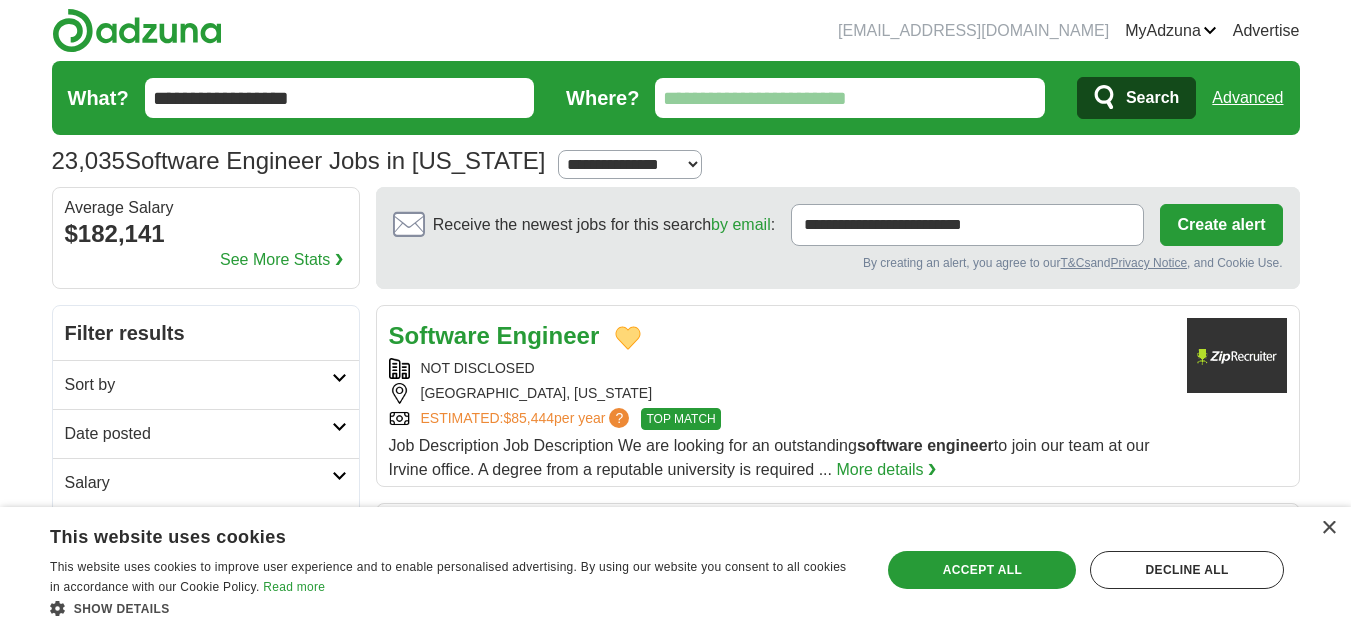 type 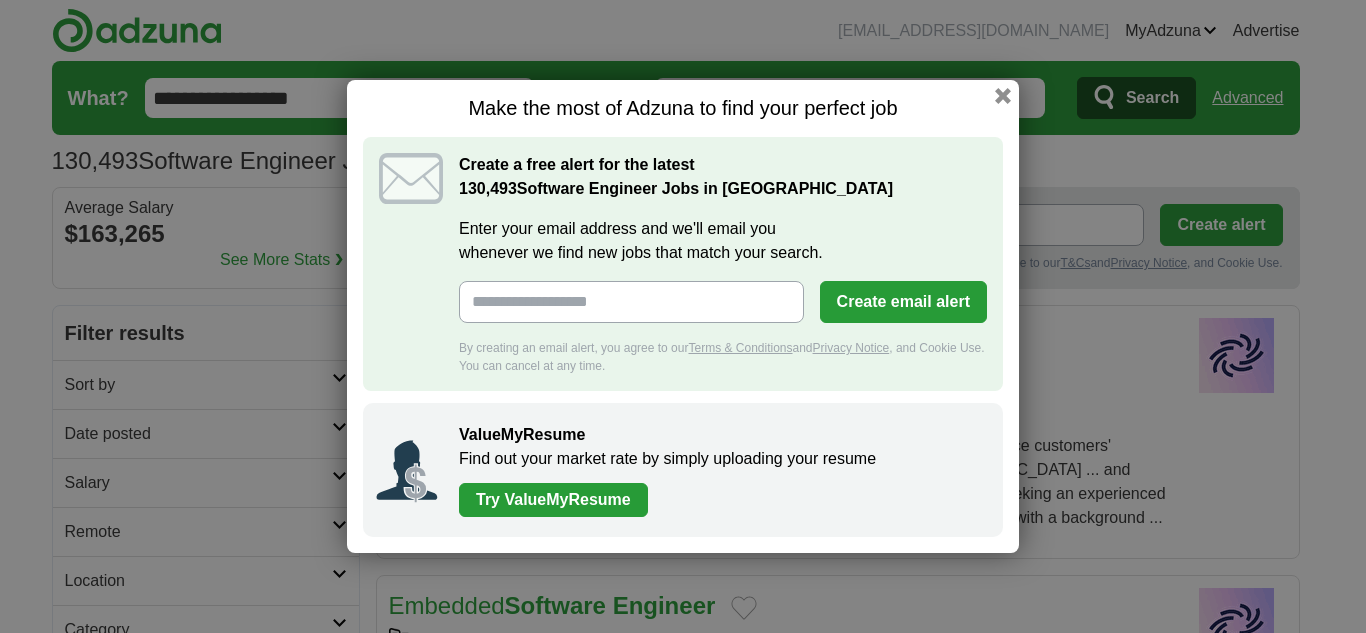 scroll, scrollTop: 0, scrollLeft: 0, axis: both 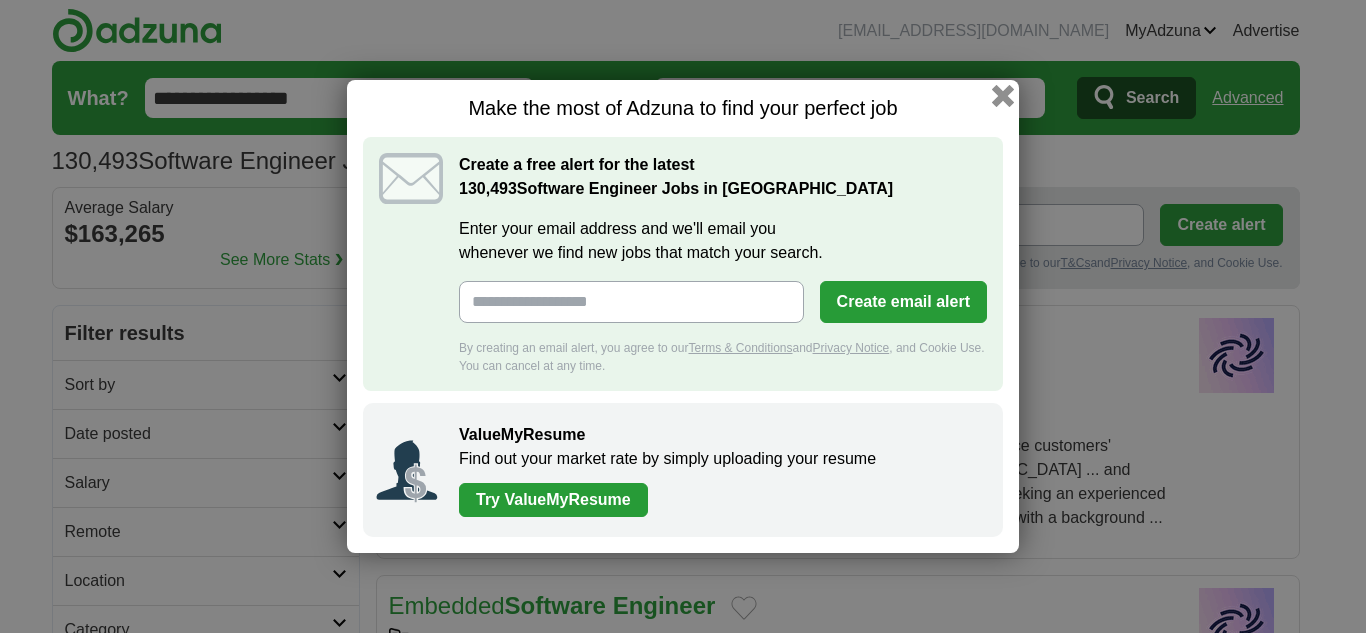 click at bounding box center [1003, 96] 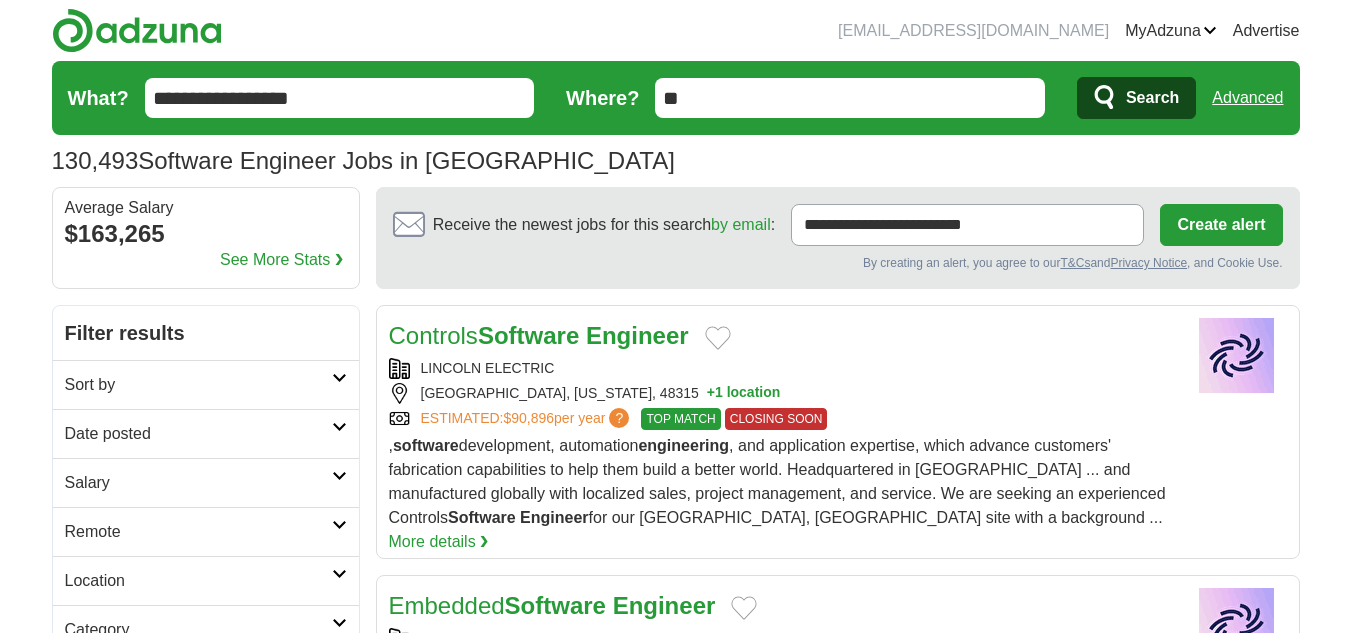 drag, startPoint x: 673, startPoint y: 103, endPoint x: 626, endPoint y: 102, distance: 47.010635 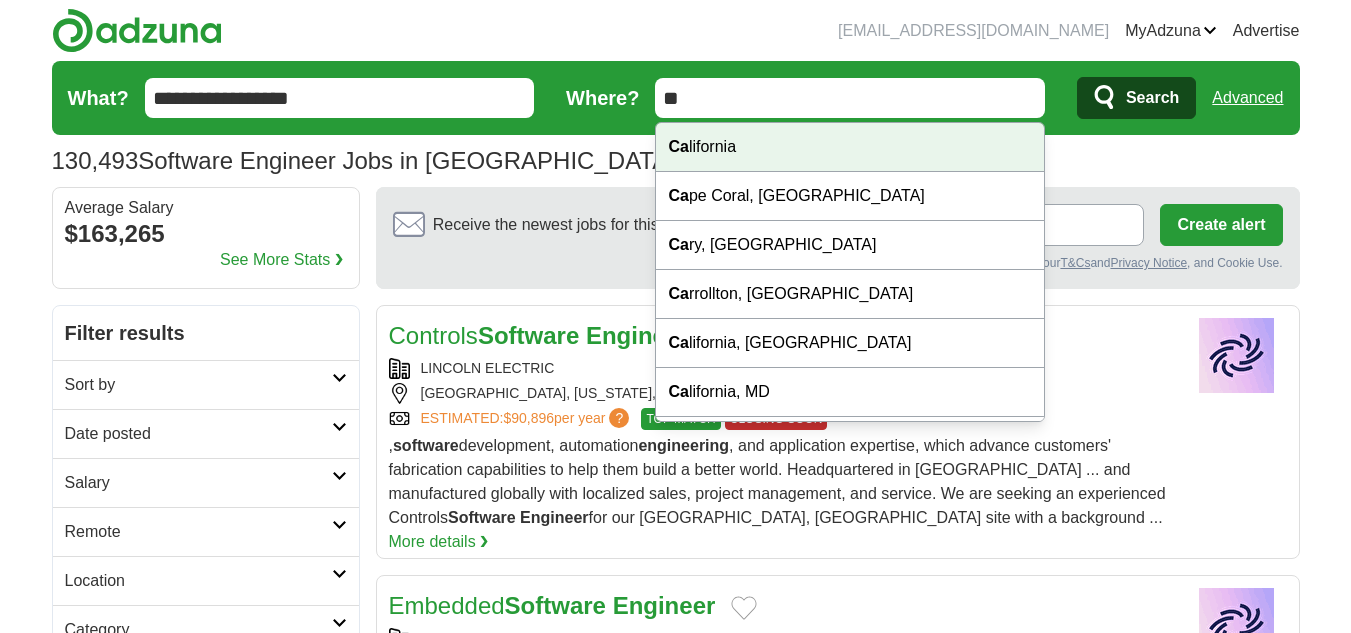 click on "Ca lifornia" at bounding box center (850, 147) 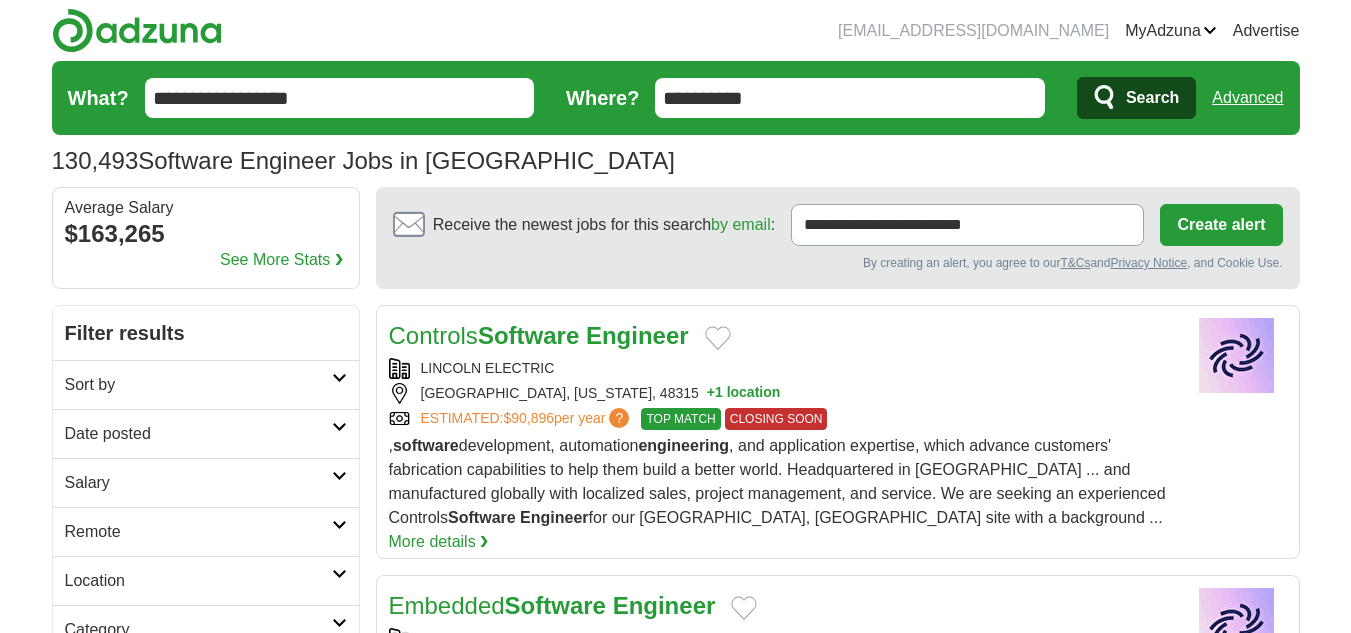 click on "Search" at bounding box center (1152, 98) 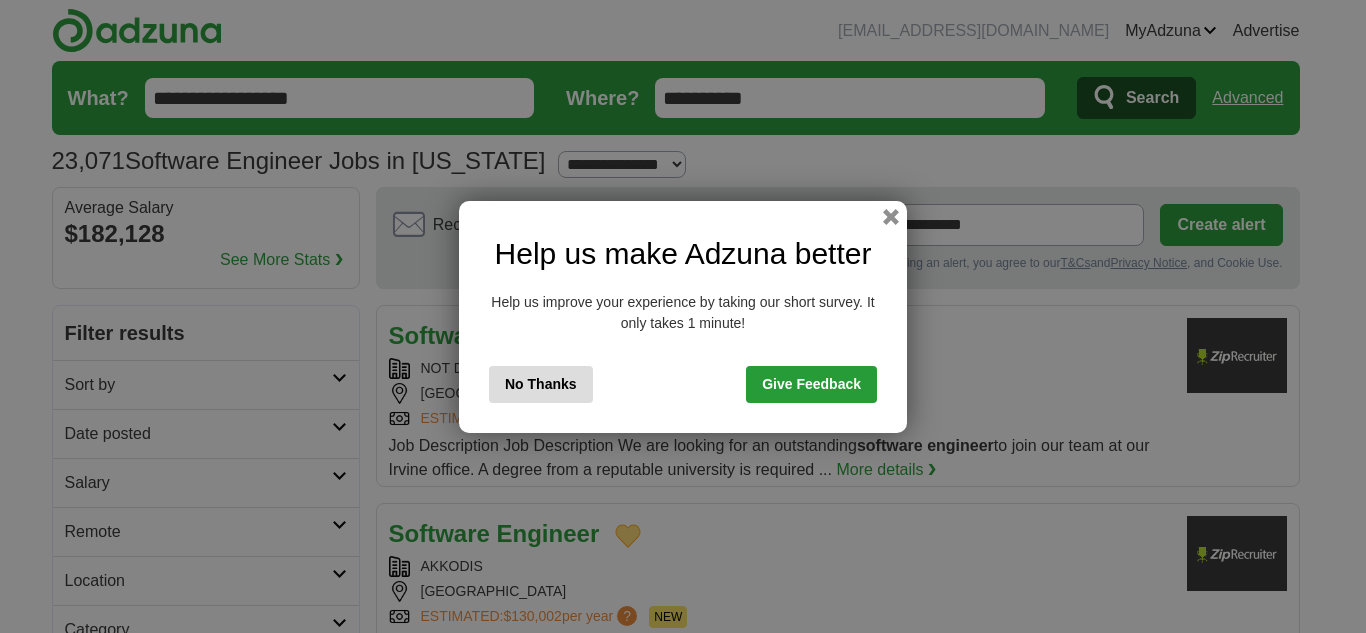 click on "No Thanks" at bounding box center (541, 384) 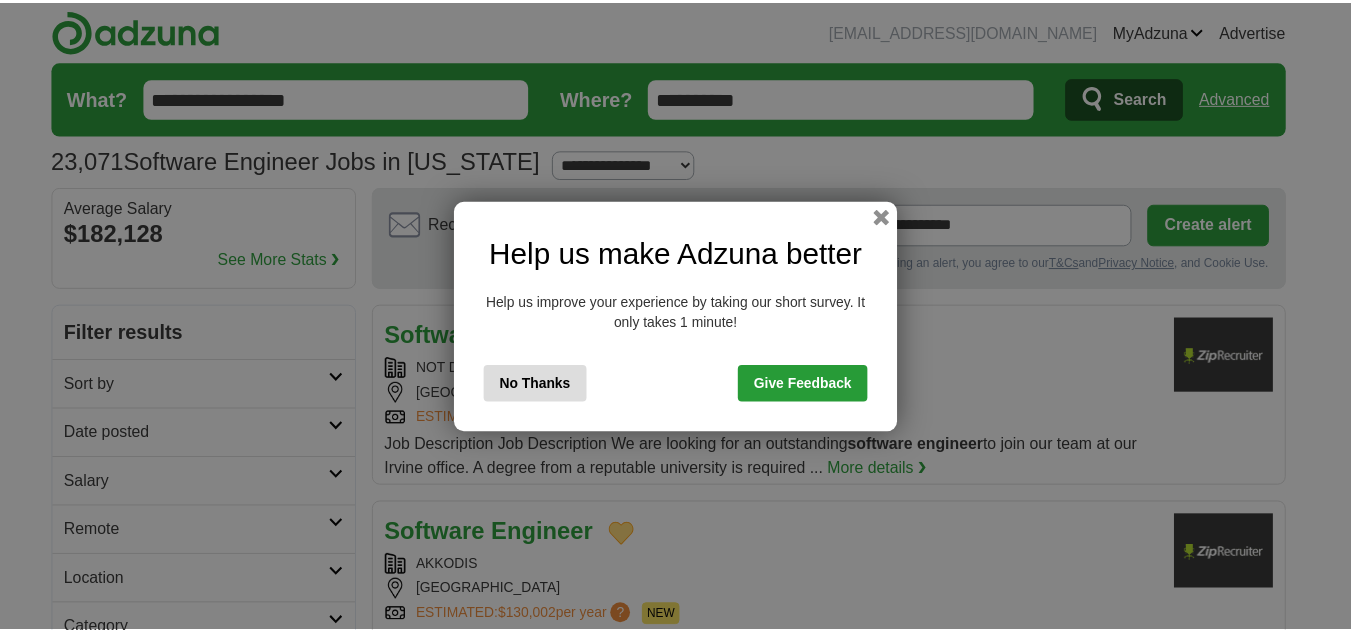scroll, scrollTop: 0, scrollLeft: 0, axis: both 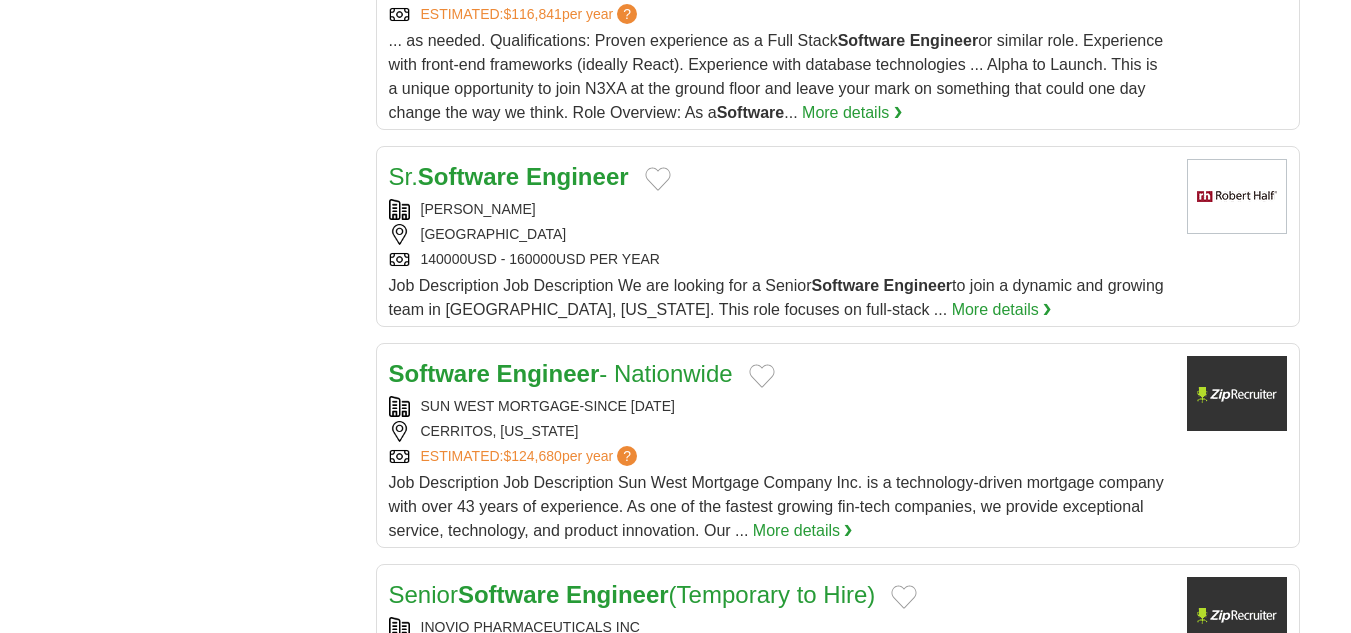 click on "Software   Engineer  - Nationwide" at bounding box center (780, 374) 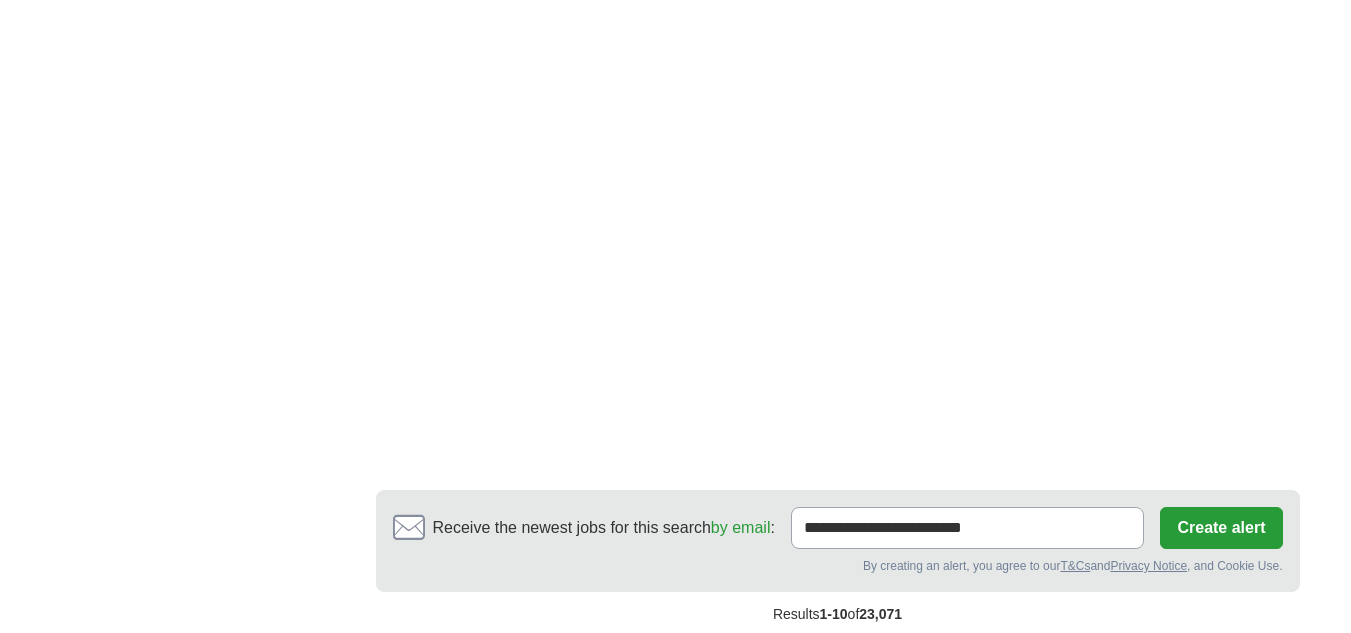 scroll, scrollTop: 3700, scrollLeft: 0, axis: vertical 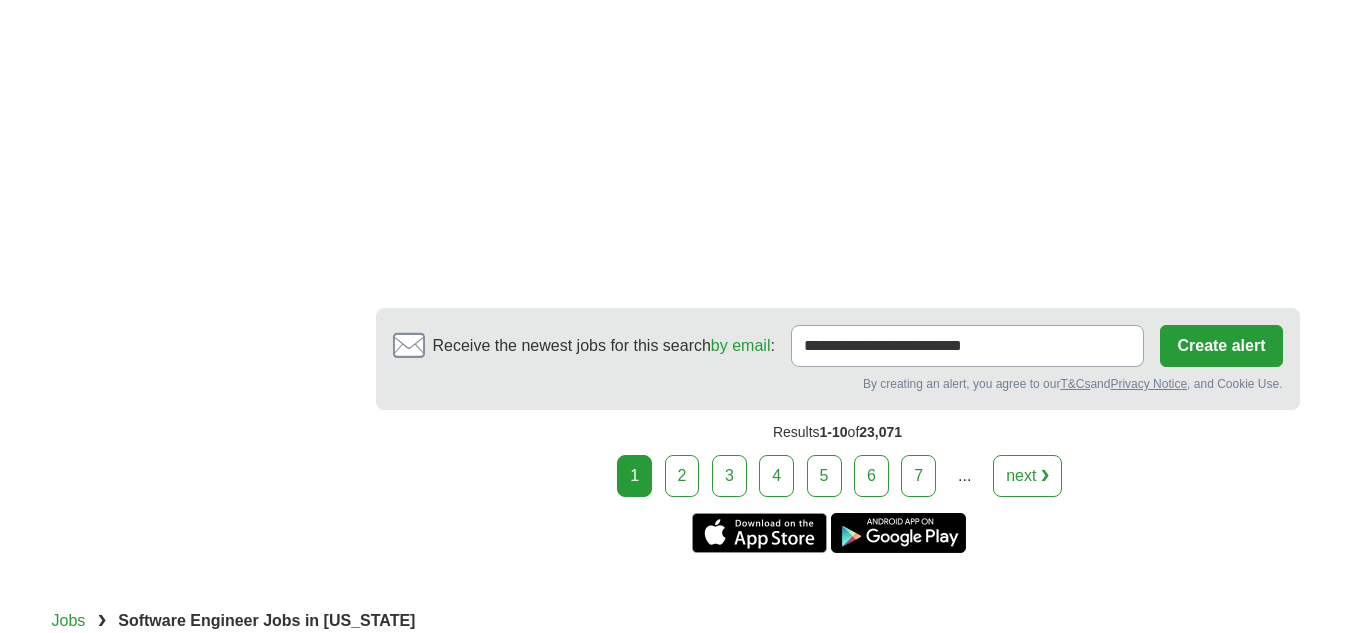 click on "2" at bounding box center [682, 476] 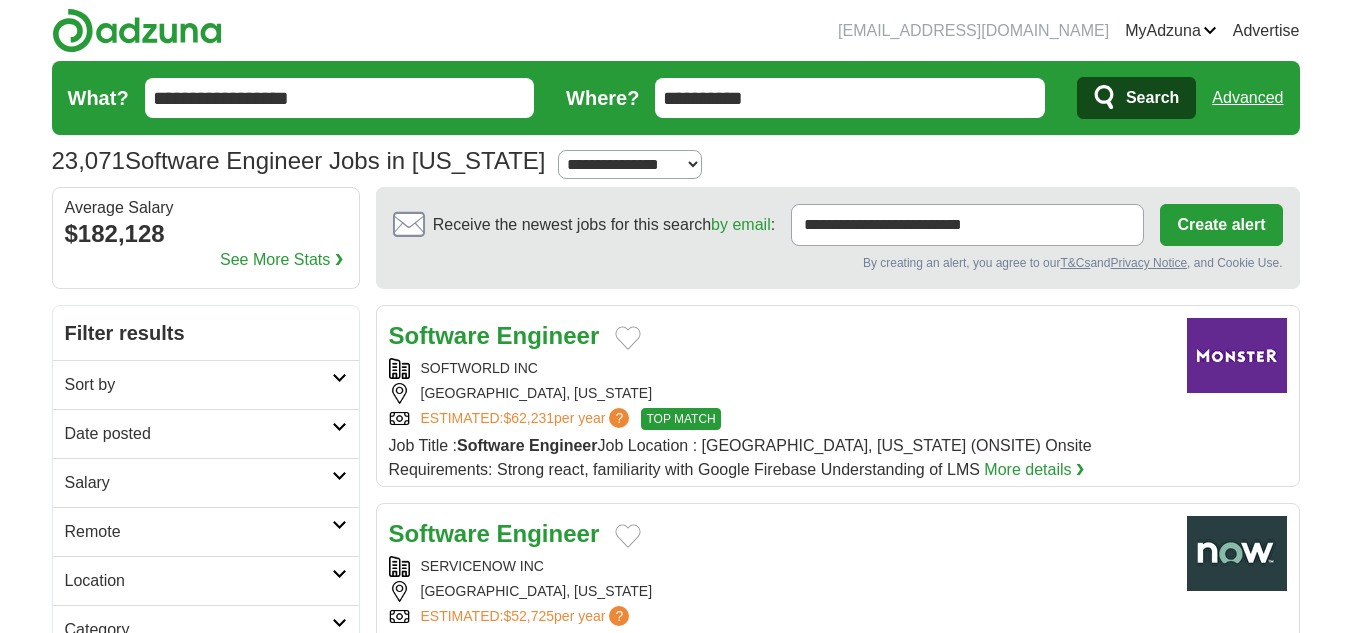 scroll, scrollTop: 0, scrollLeft: 0, axis: both 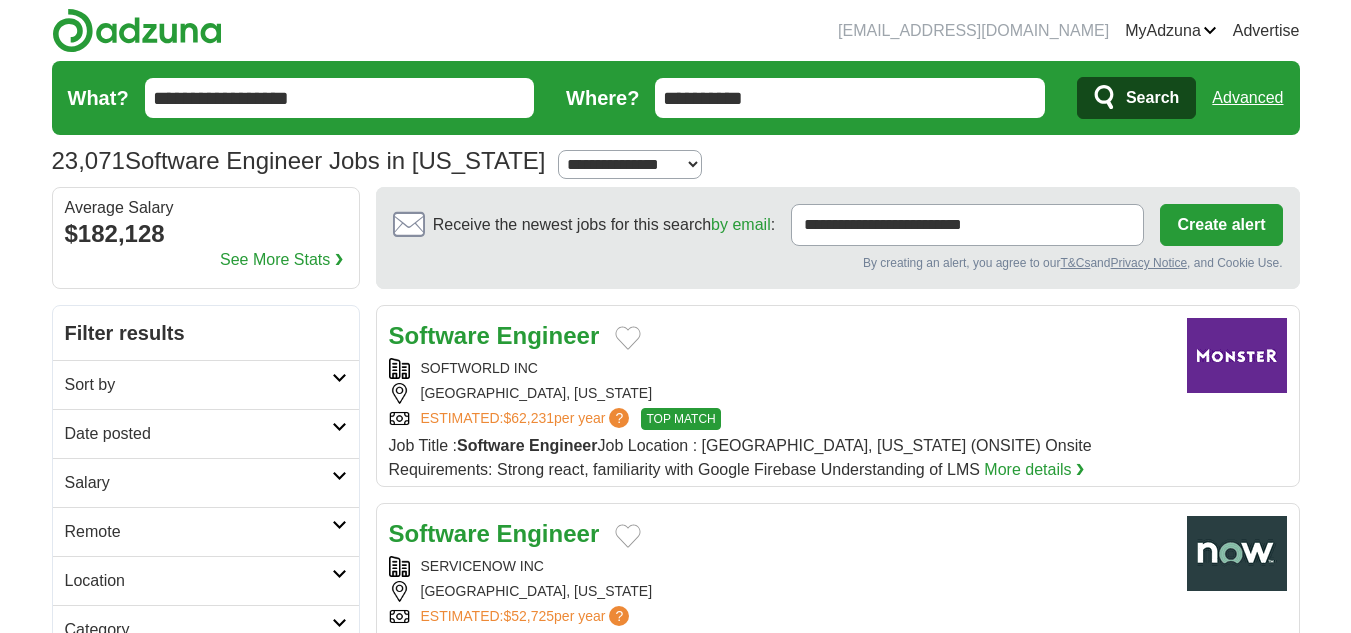 click at bounding box center [628, 338] 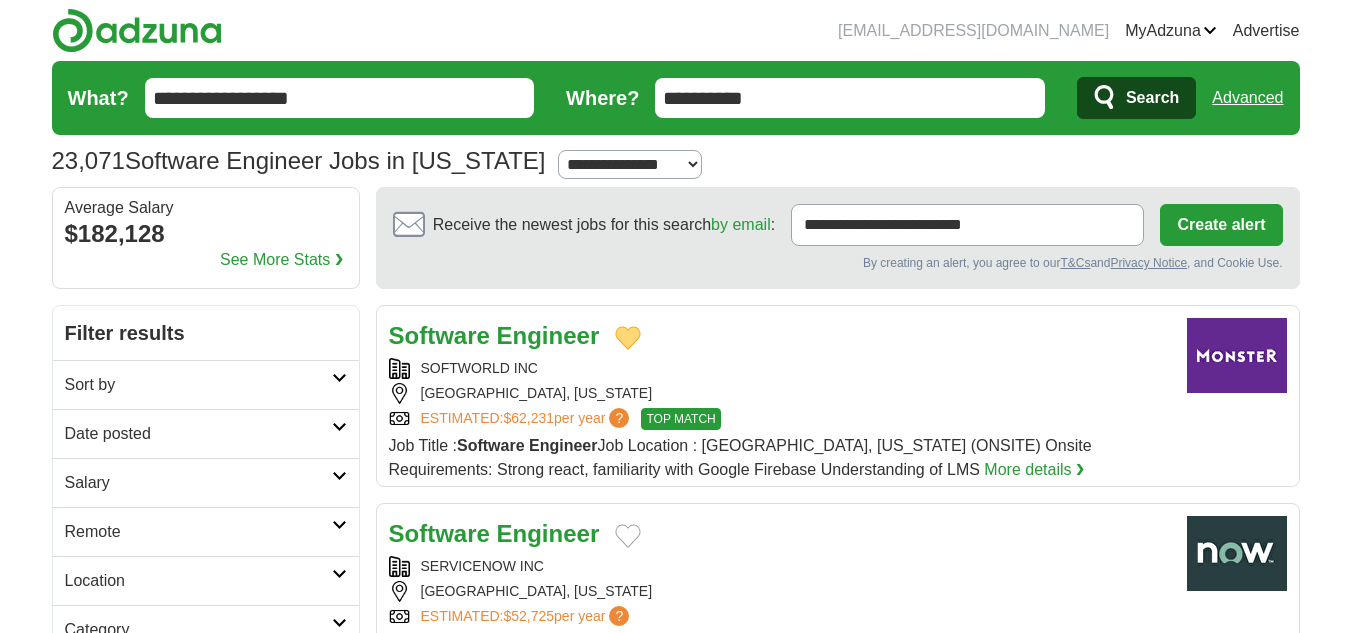 type 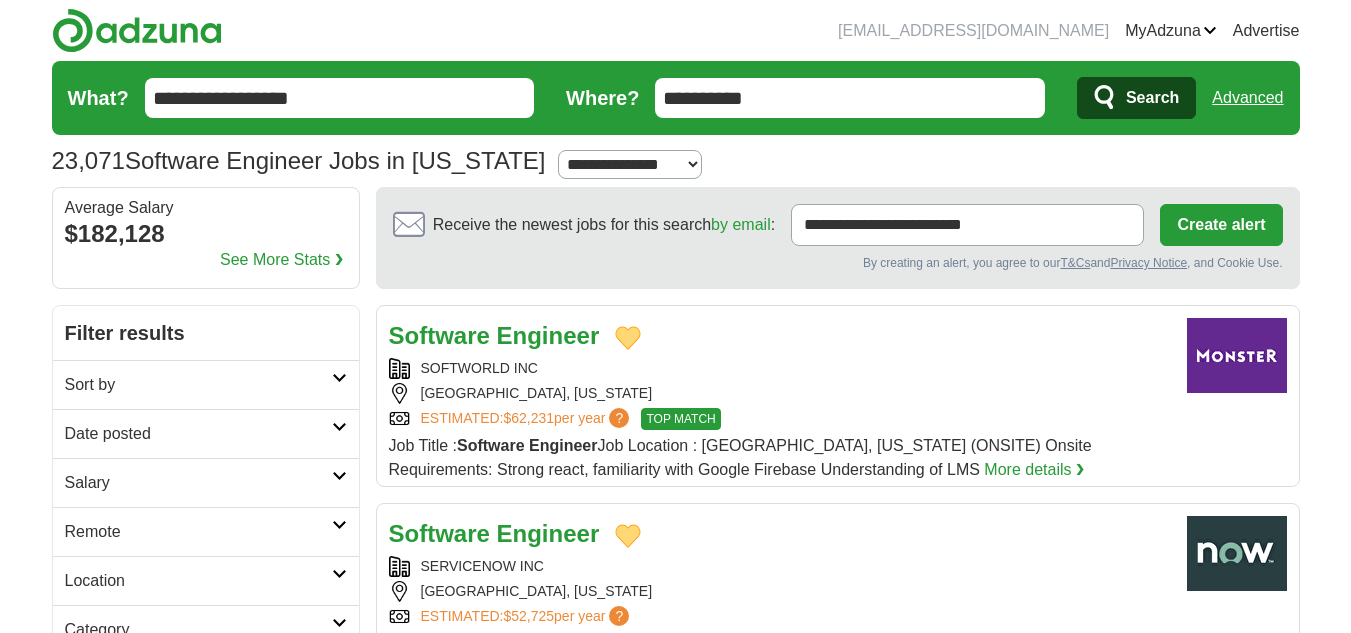 type 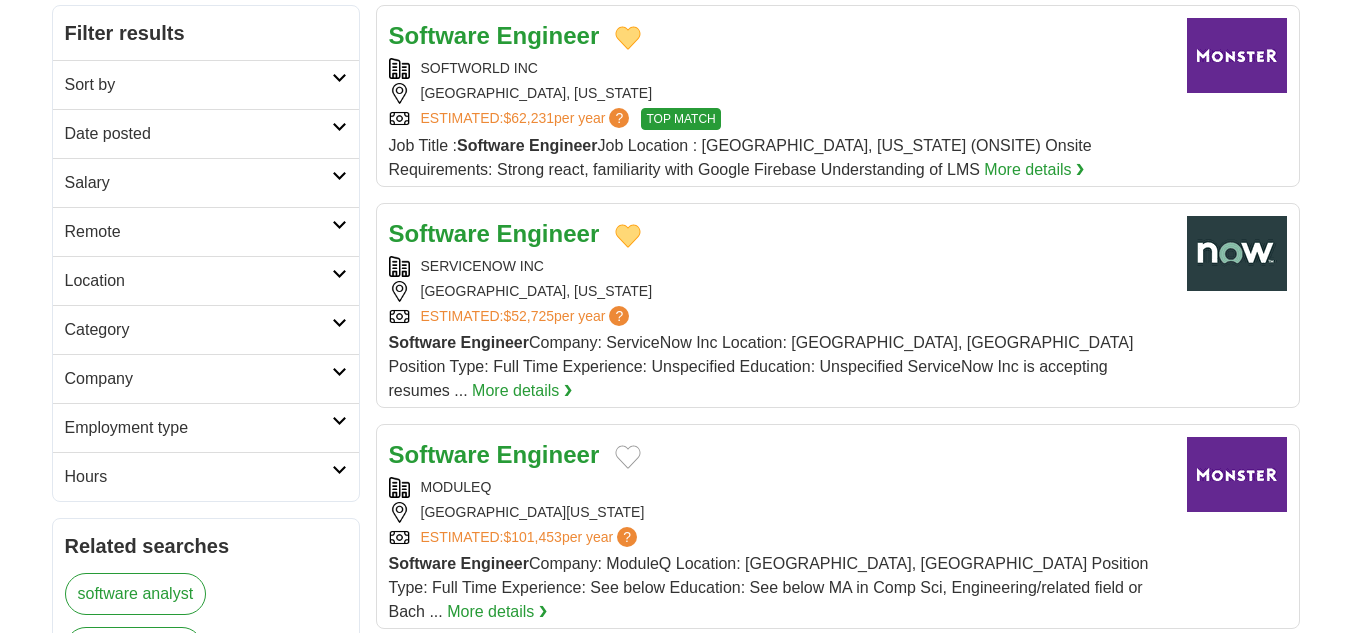click at bounding box center [628, 457] 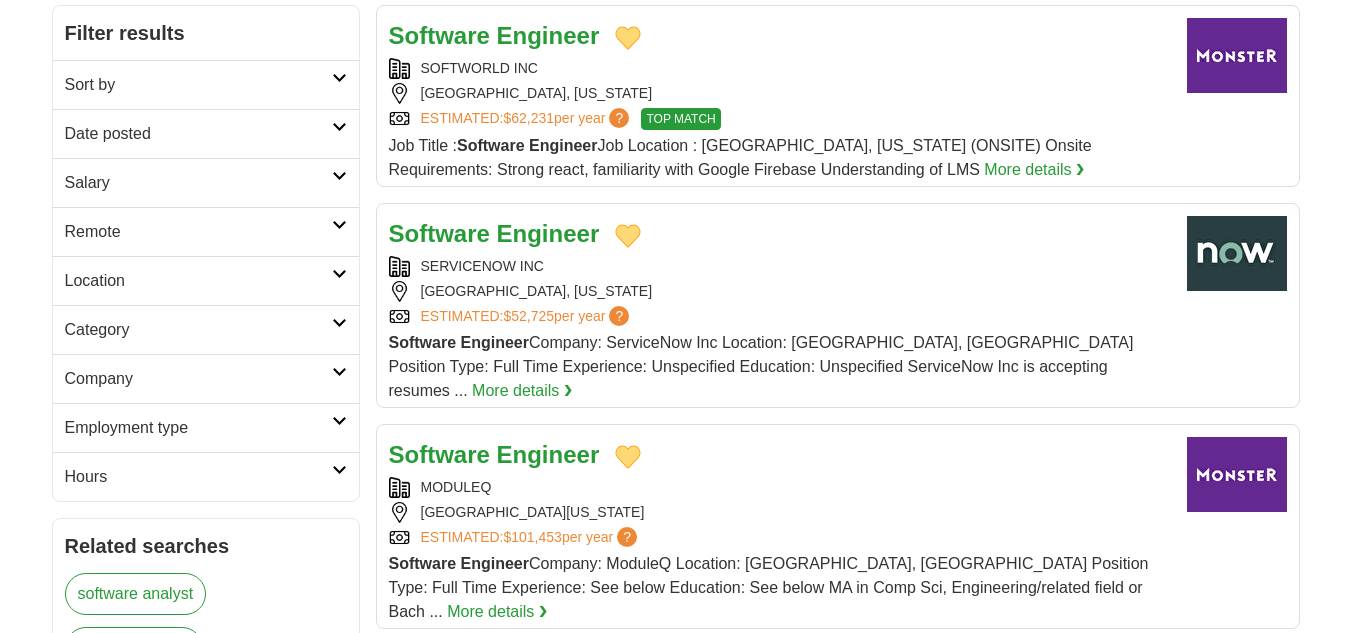 type 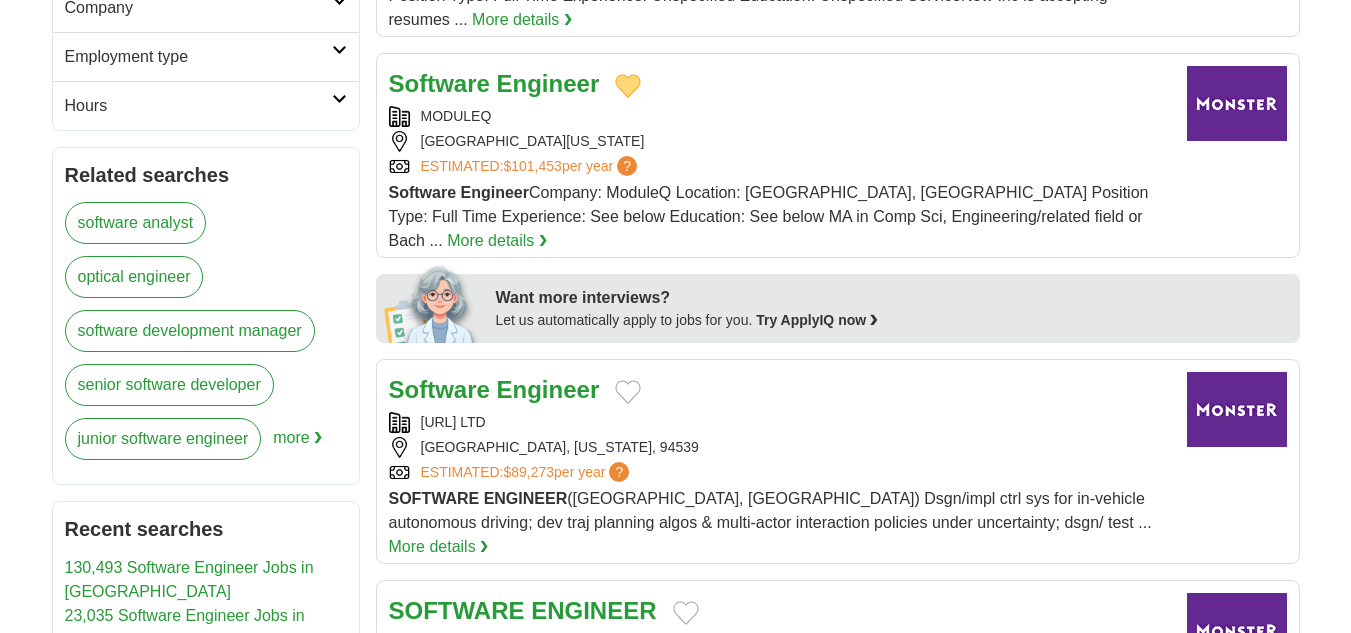 scroll, scrollTop: 700, scrollLeft: 0, axis: vertical 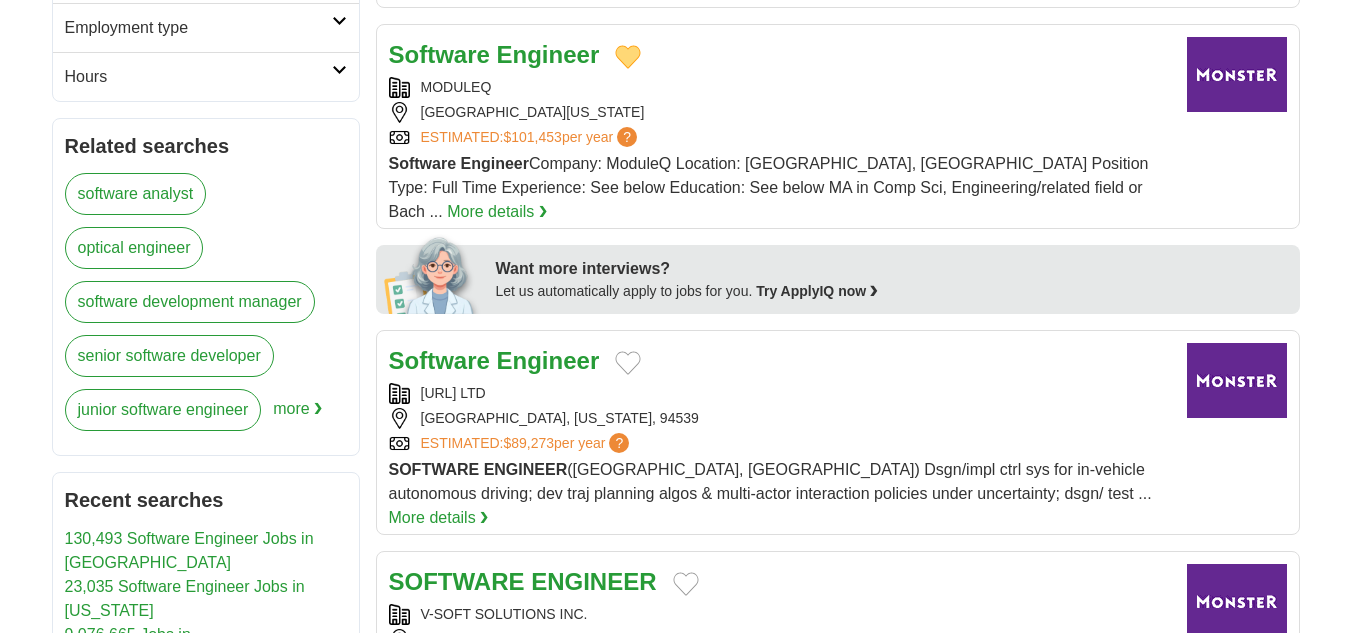 click at bounding box center [628, 363] 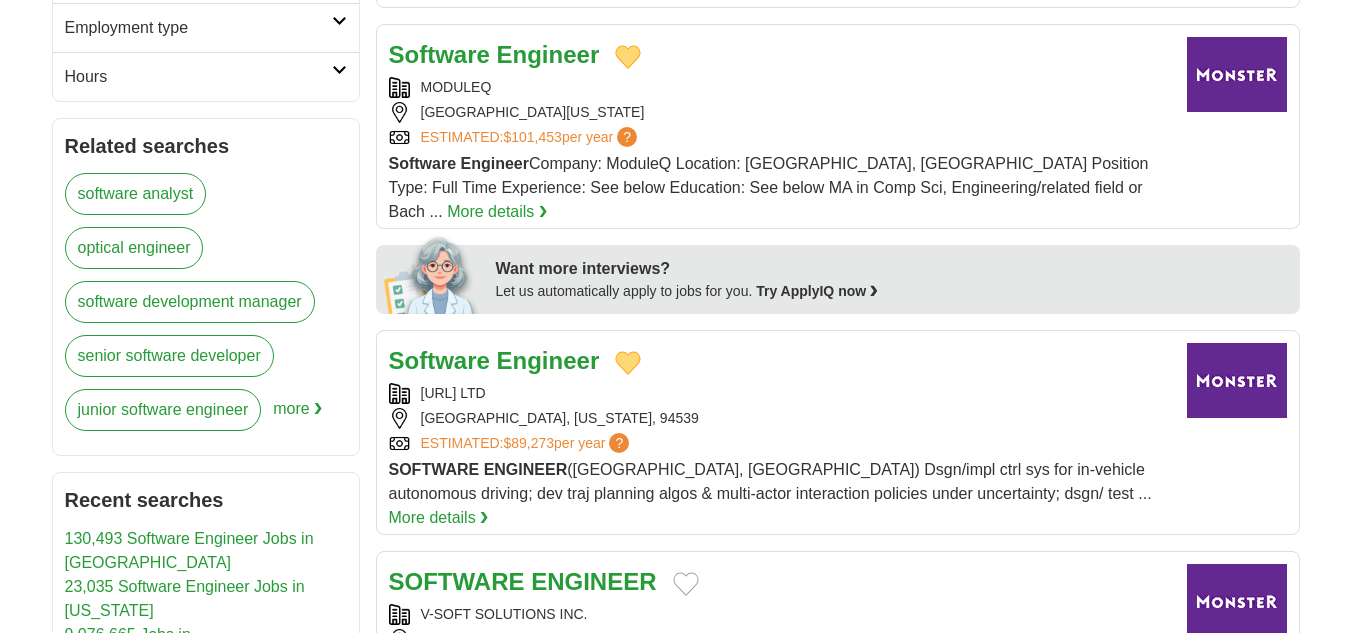 click on "Engineer" at bounding box center [548, 360] 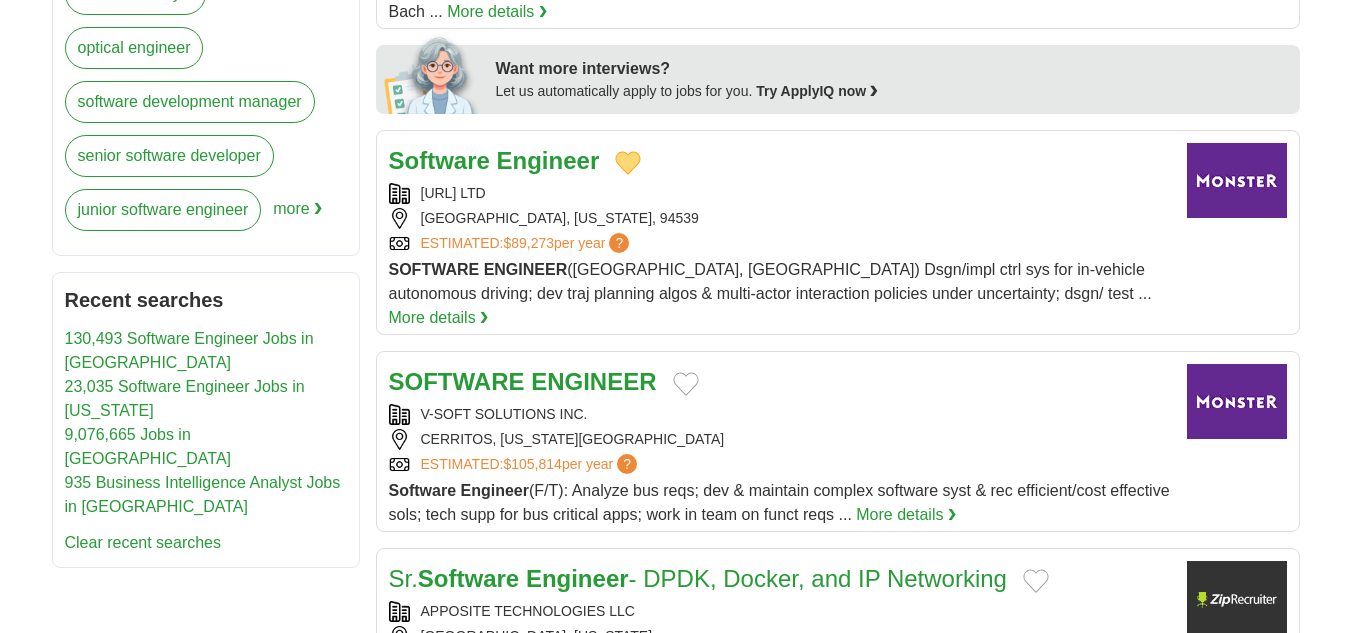 click at bounding box center (686, 384) 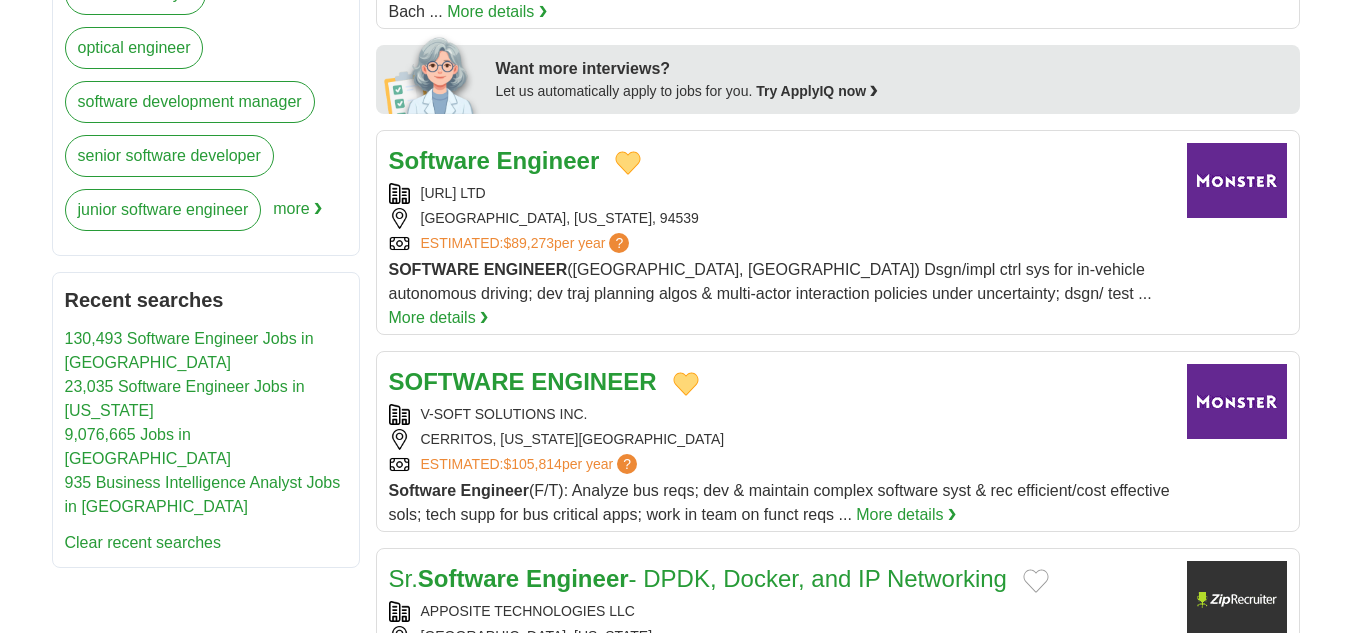 type 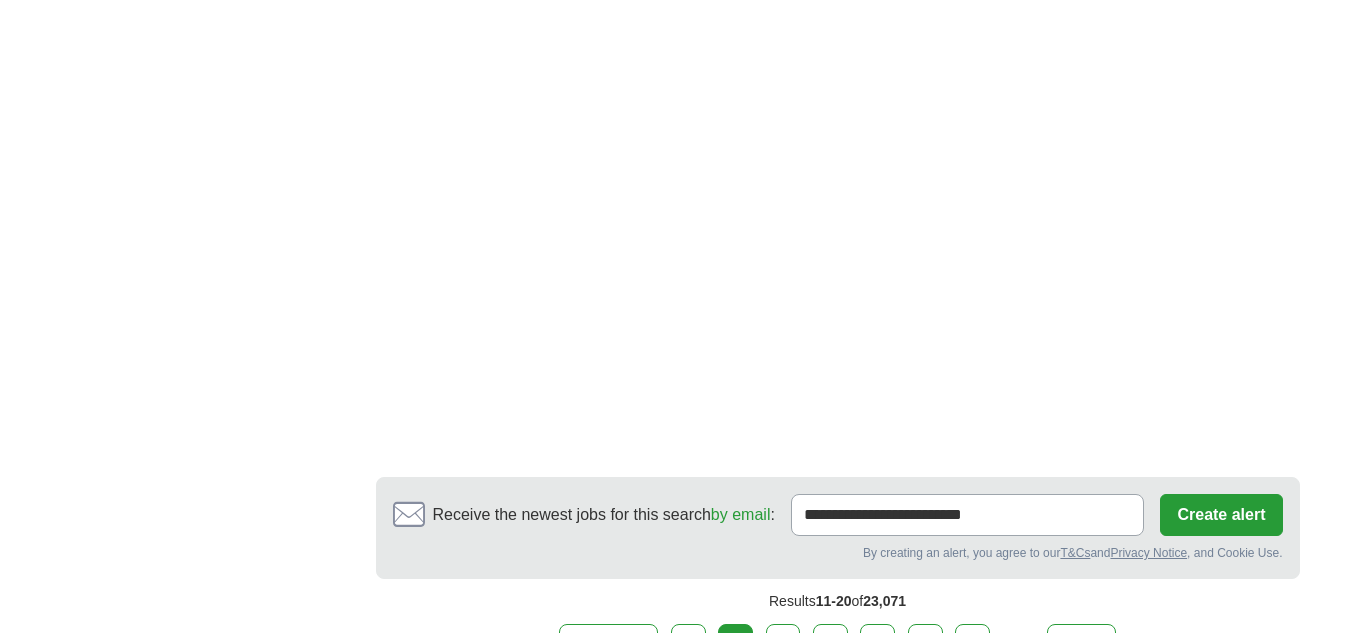 scroll, scrollTop: 3400, scrollLeft: 0, axis: vertical 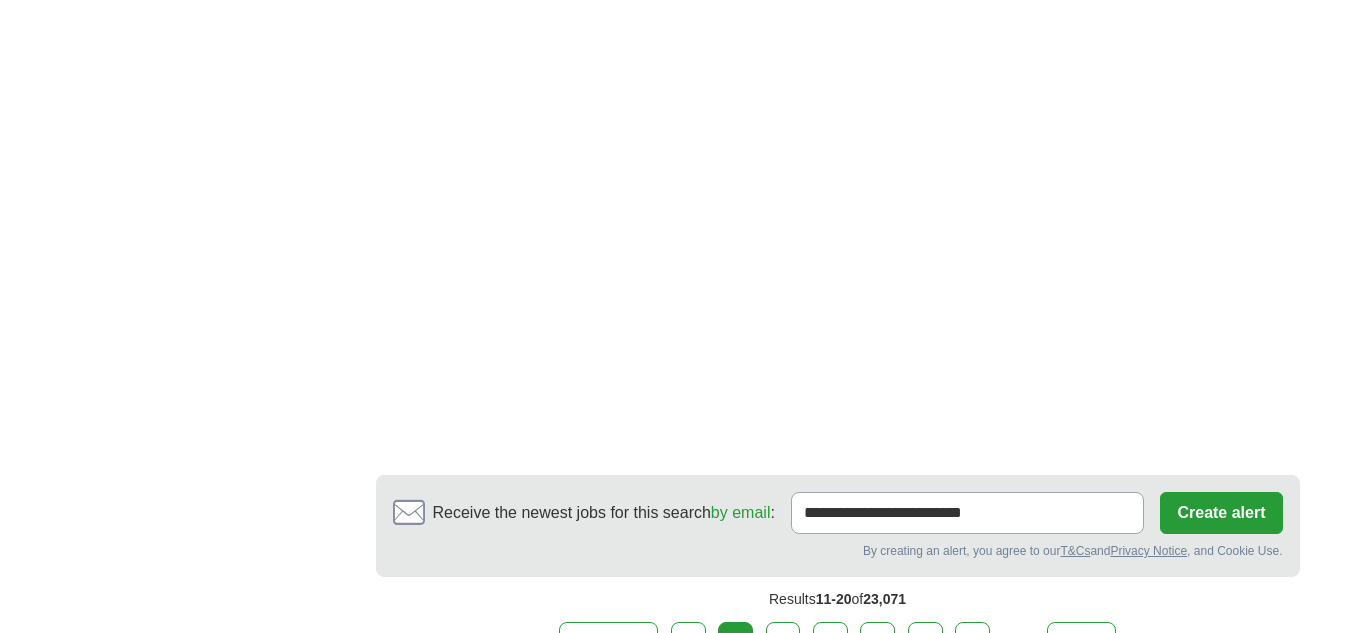 click on "3" at bounding box center [783, 643] 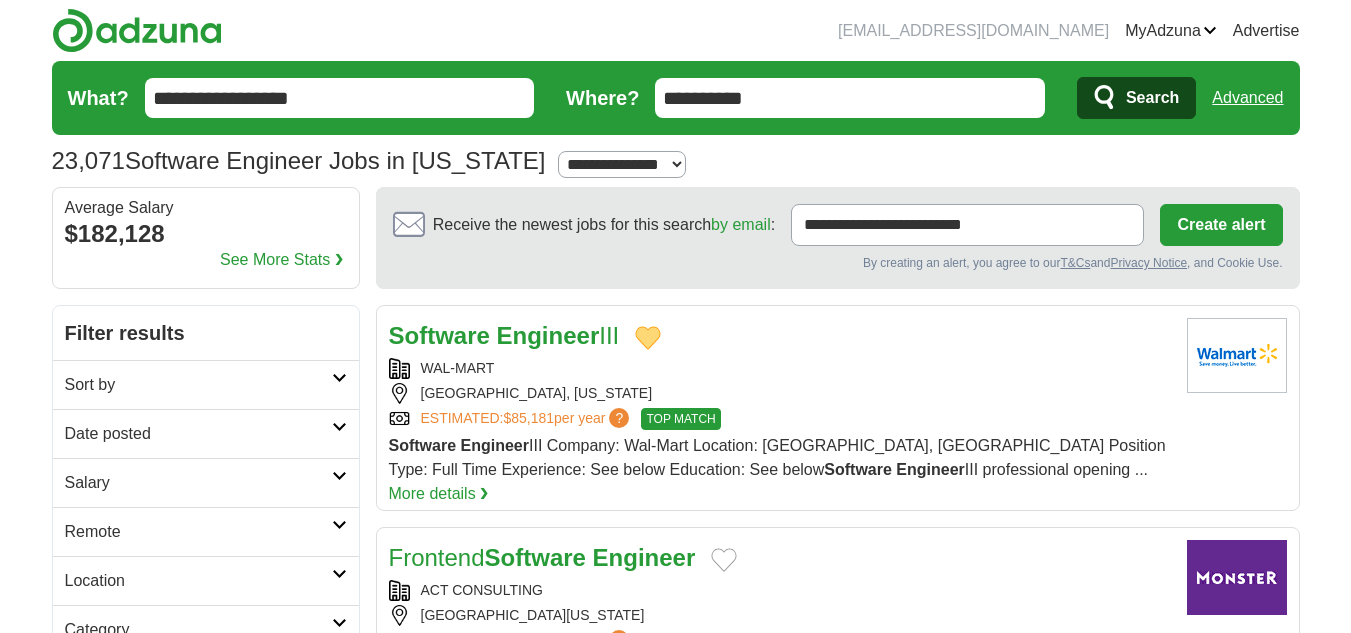 type 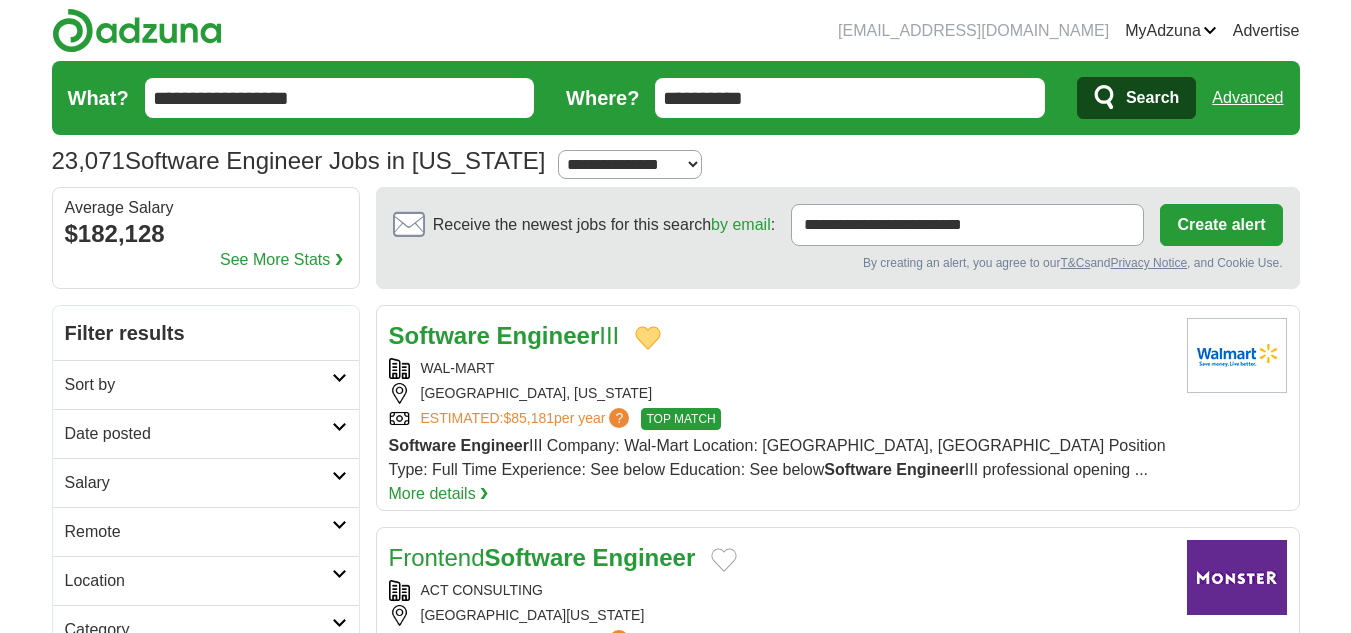 scroll, scrollTop: 0, scrollLeft: 0, axis: both 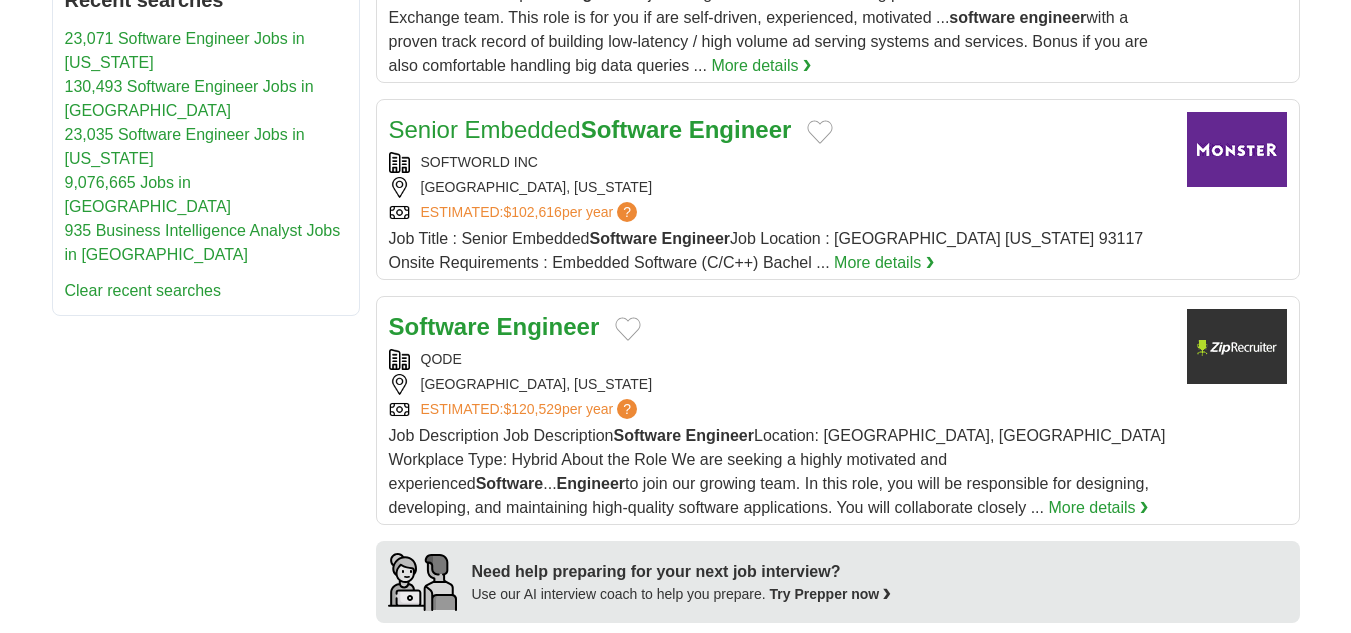 click at bounding box center [628, 329] 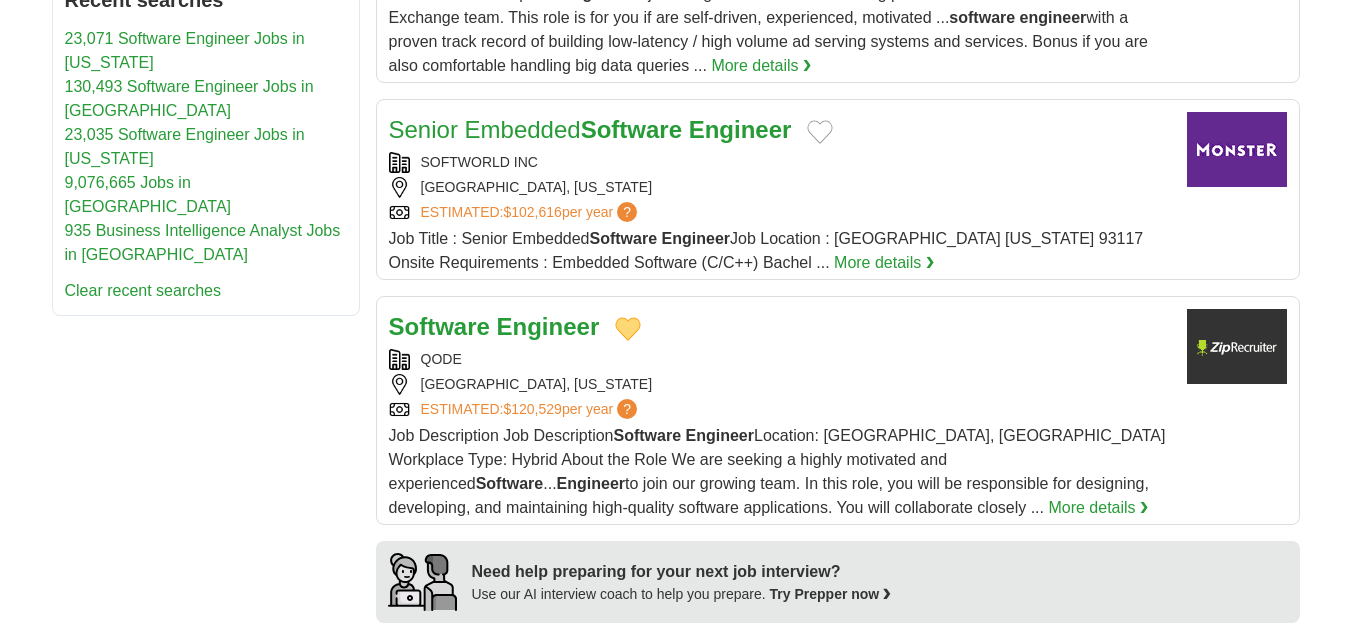 type 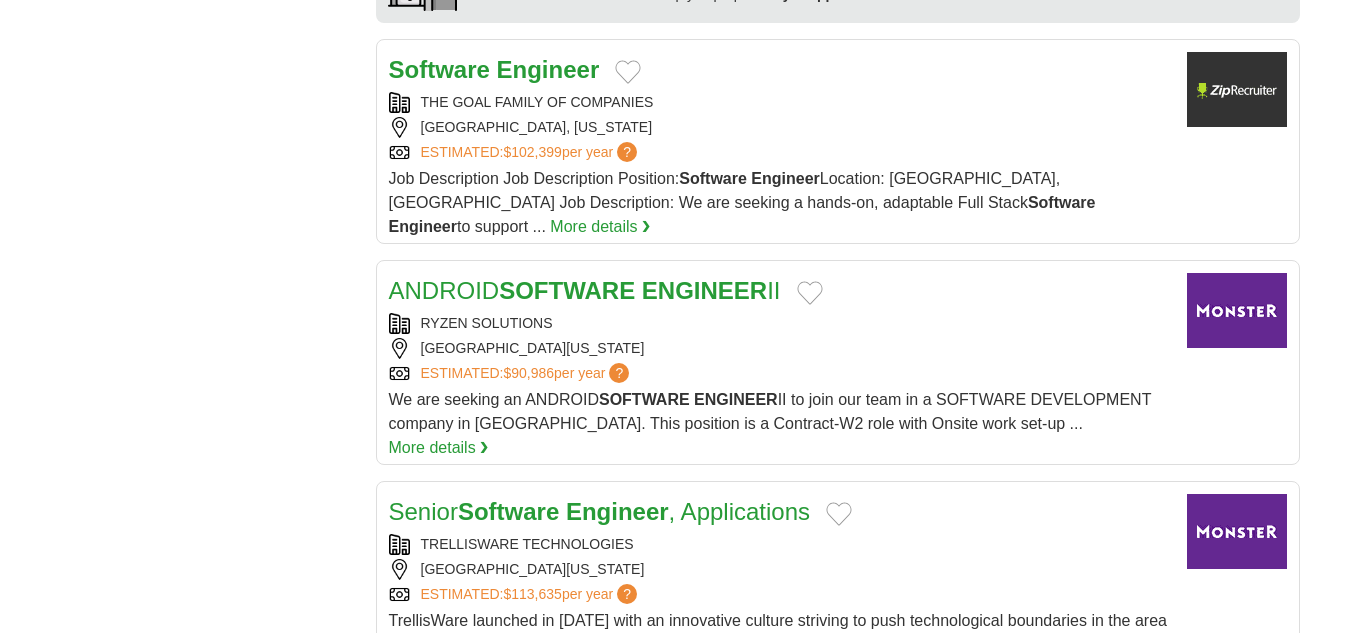 scroll, scrollTop: 1600, scrollLeft: 0, axis: vertical 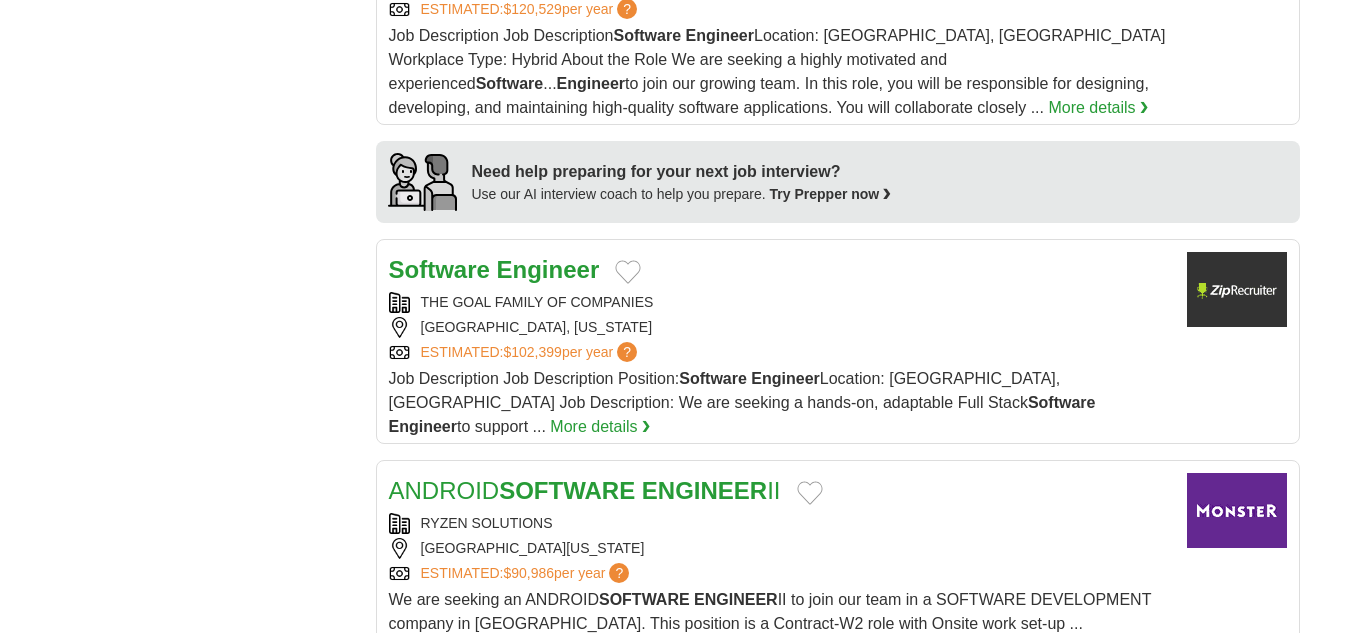 click at bounding box center [628, 272] 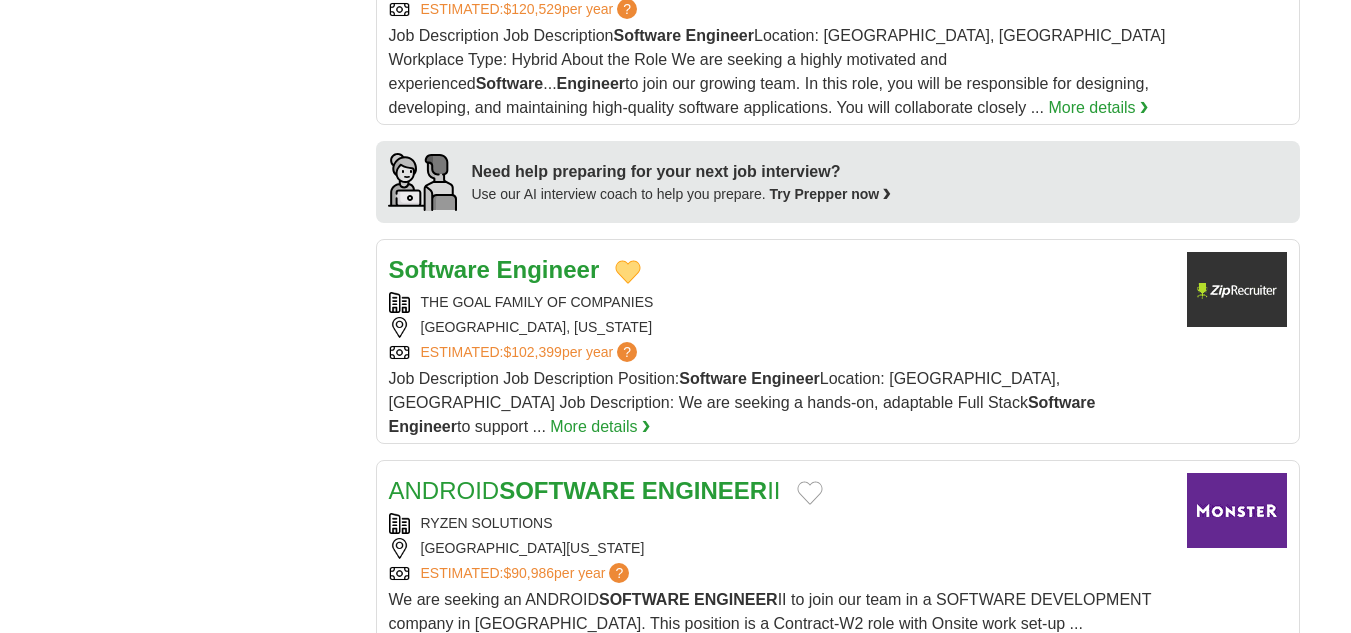 type 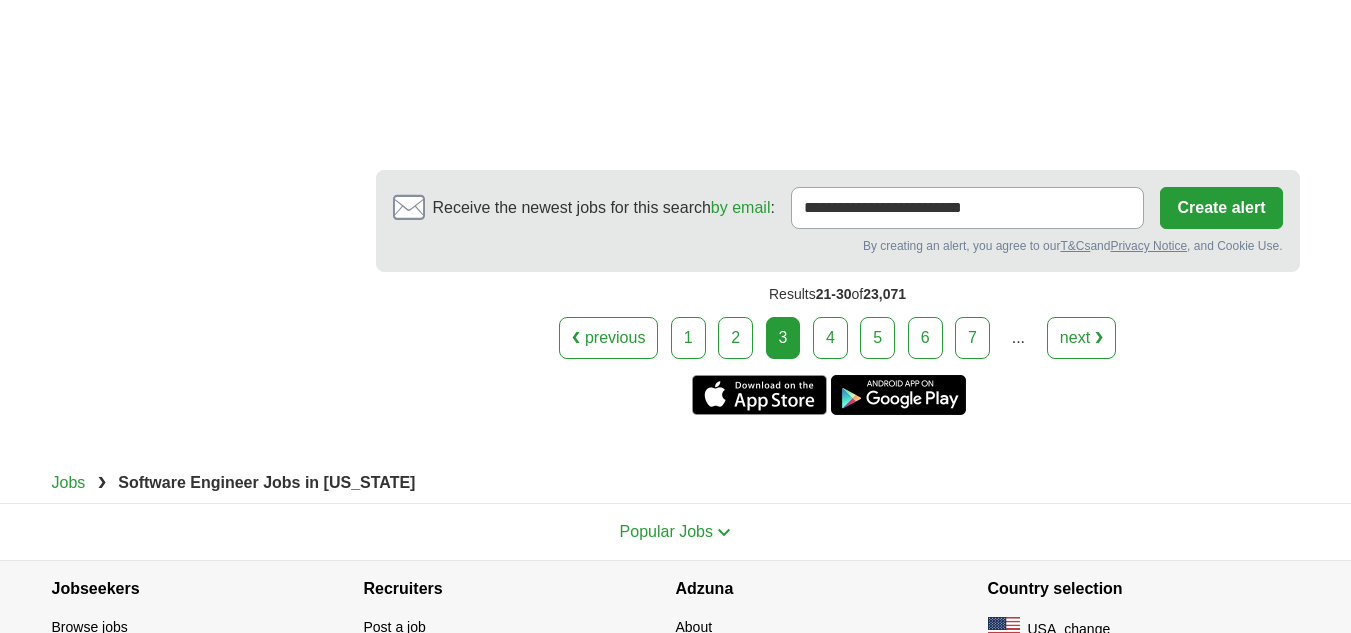 scroll, scrollTop: 3705, scrollLeft: 0, axis: vertical 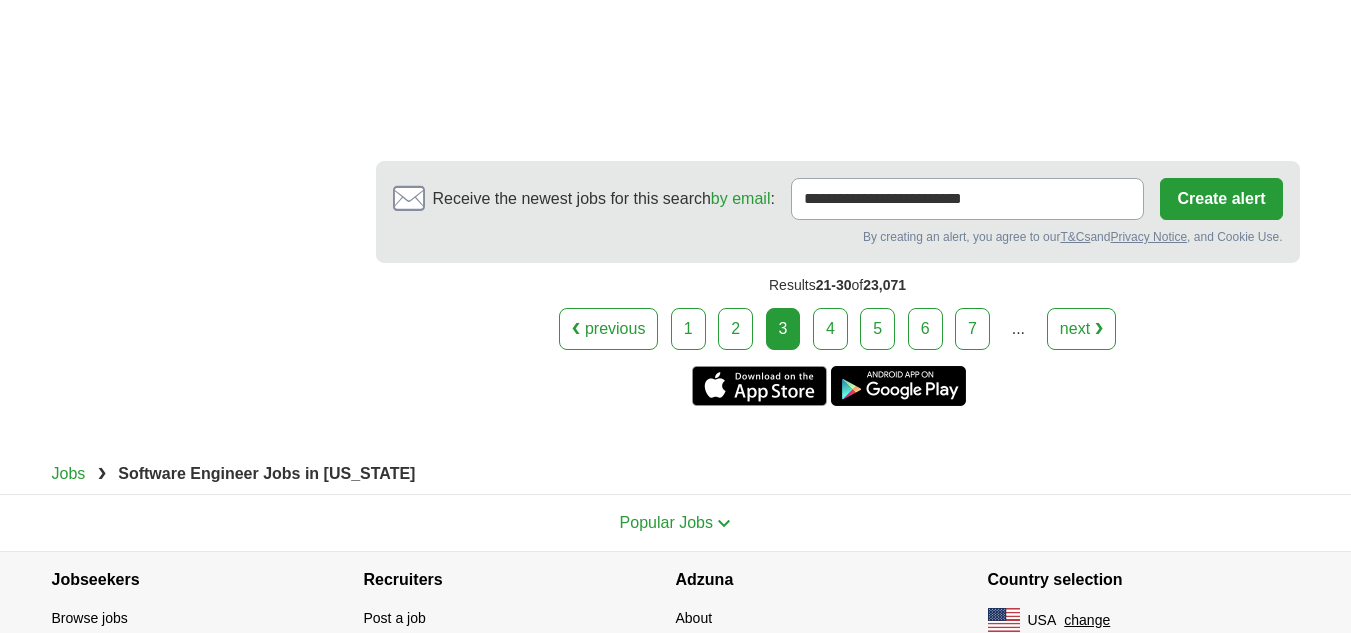click on "4" at bounding box center [830, 329] 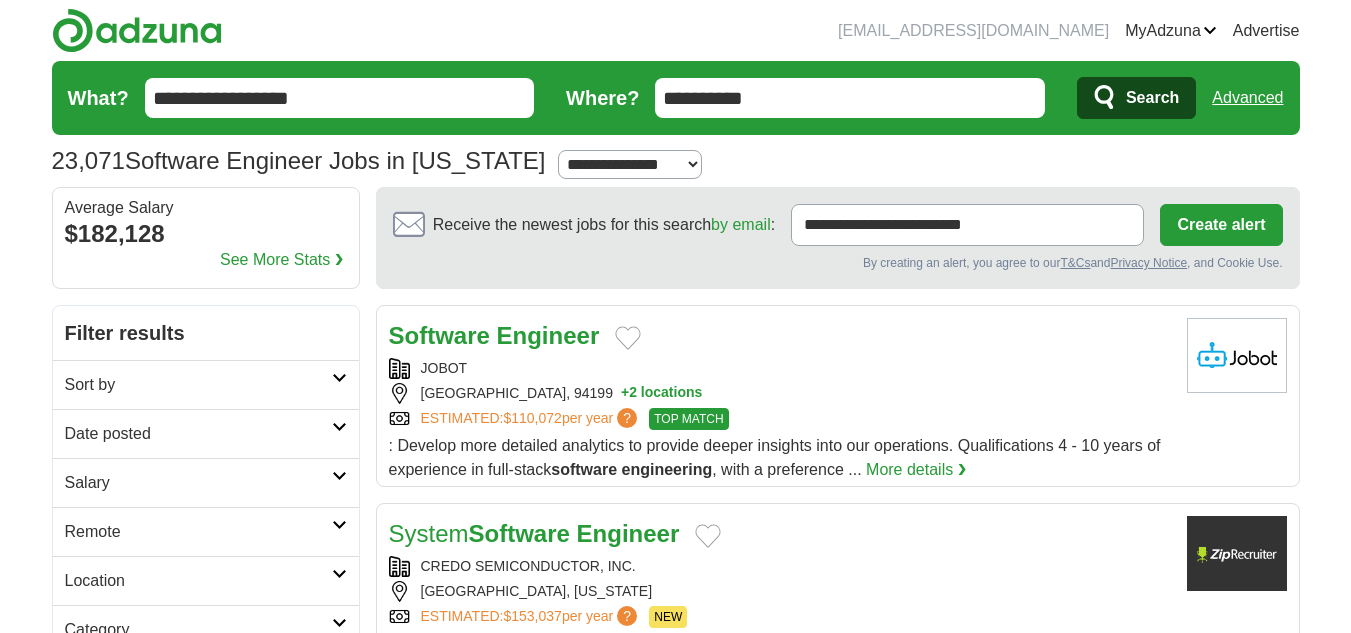 scroll, scrollTop: 0, scrollLeft: 0, axis: both 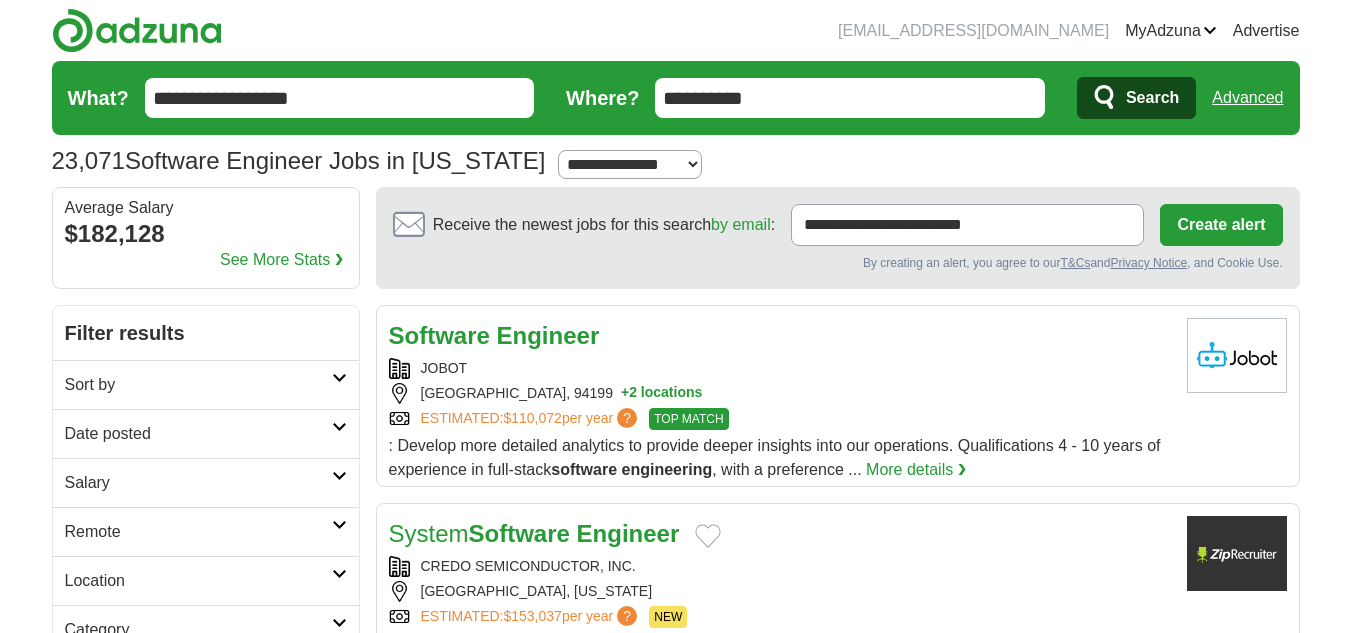 type 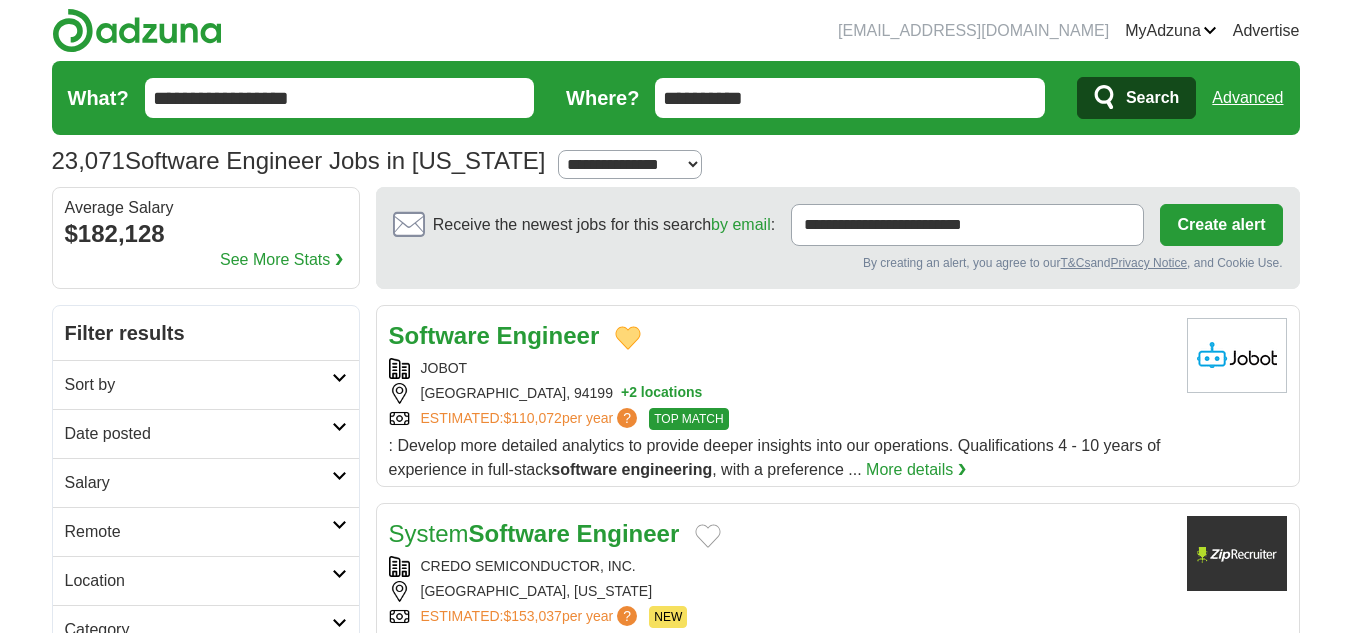click on "Engineer" at bounding box center (548, 335) 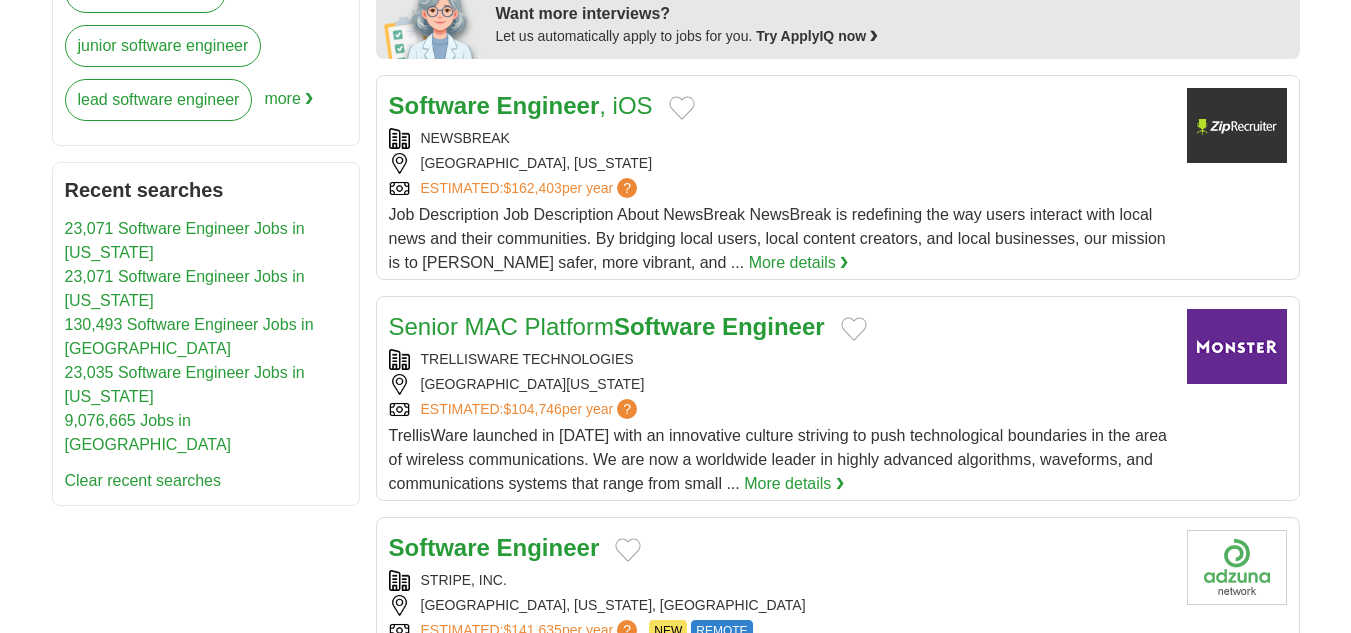 scroll, scrollTop: 1000, scrollLeft: 0, axis: vertical 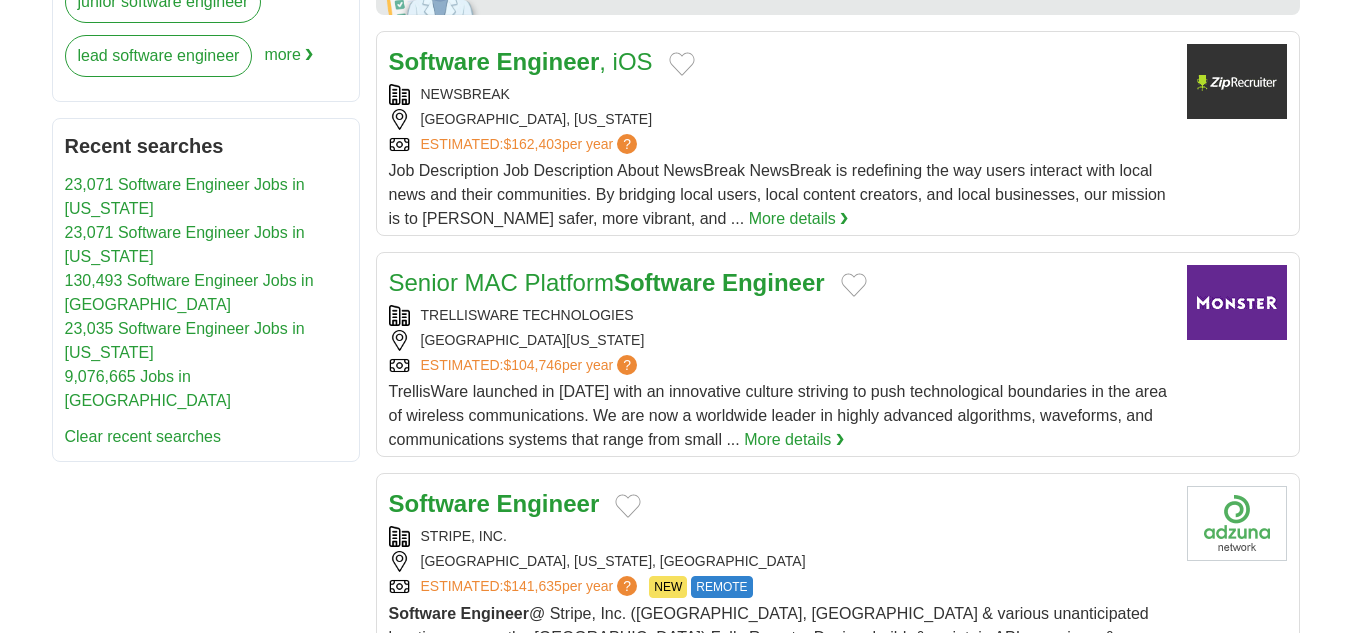 click on "Software   Engineer" at bounding box center (780, 504) 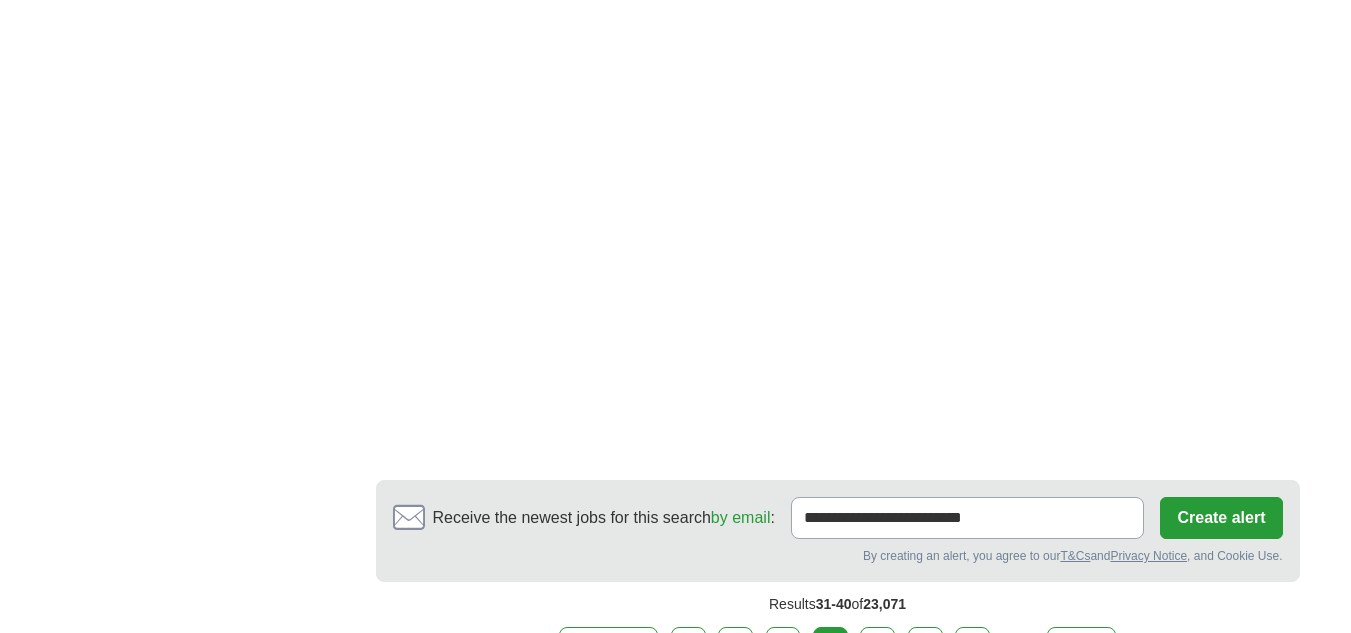 scroll, scrollTop: 3667, scrollLeft: 0, axis: vertical 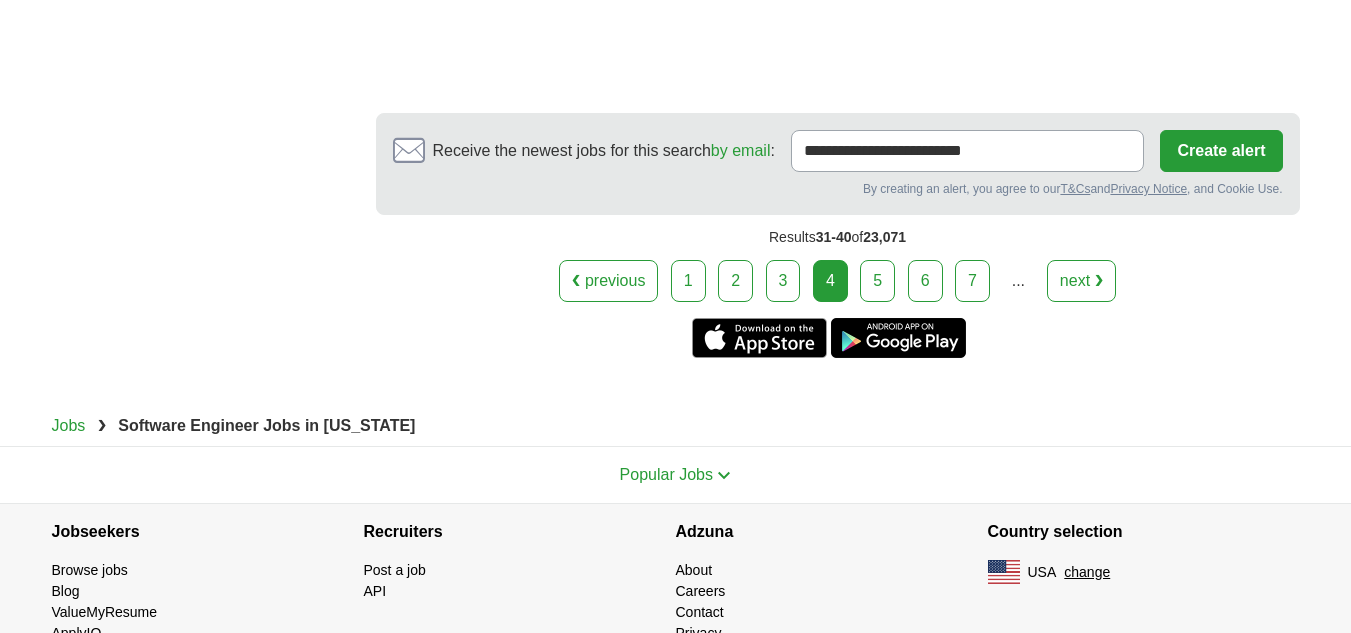 click on "5" at bounding box center (877, 281) 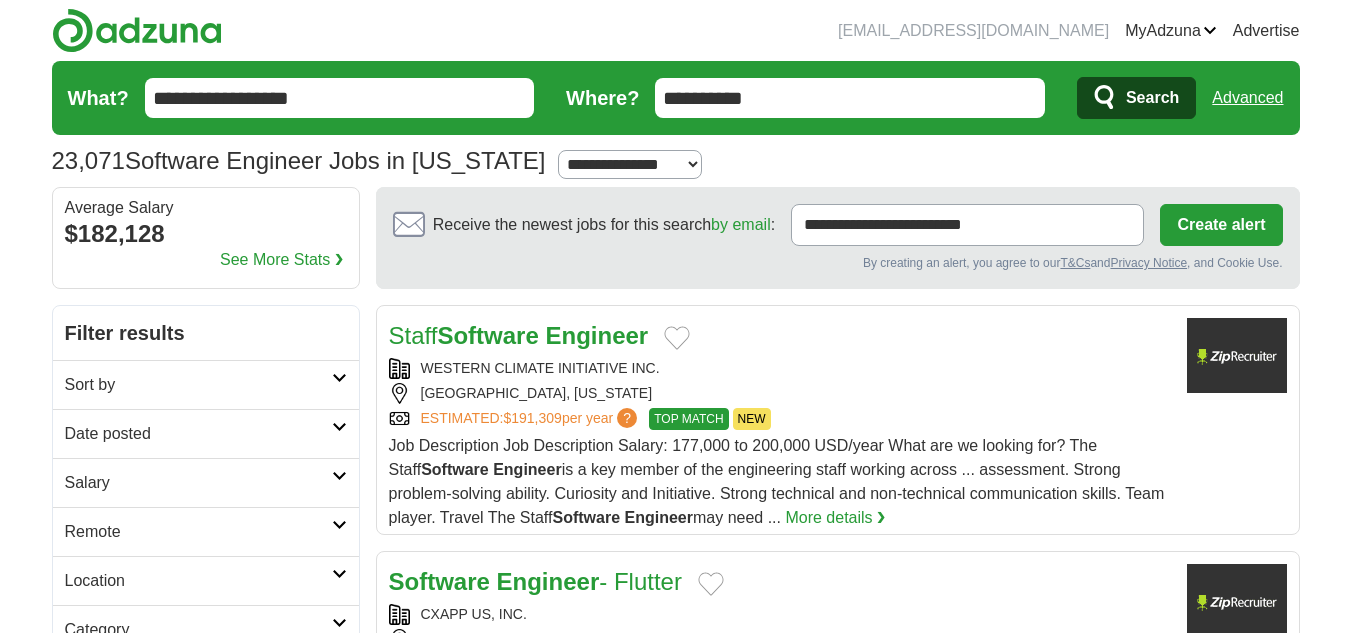 scroll, scrollTop: 0, scrollLeft: 0, axis: both 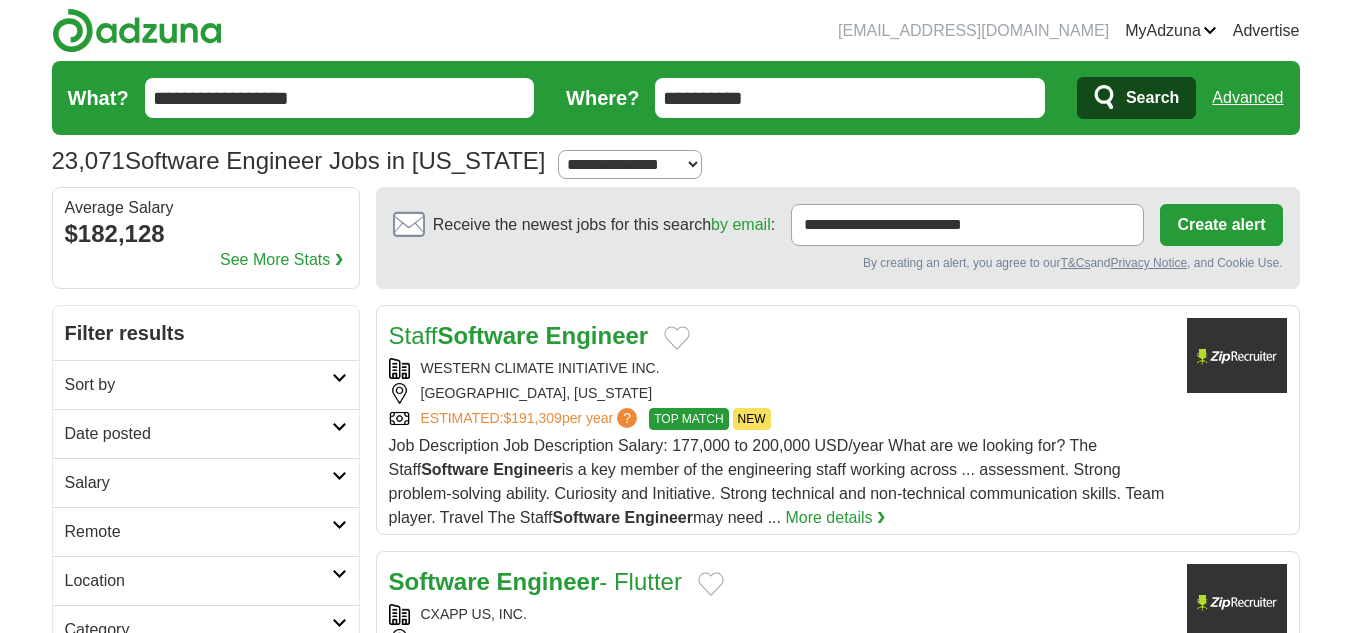 drag, startPoint x: 835, startPoint y: 93, endPoint x: 616, endPoint y: 118, distance: 220.42232 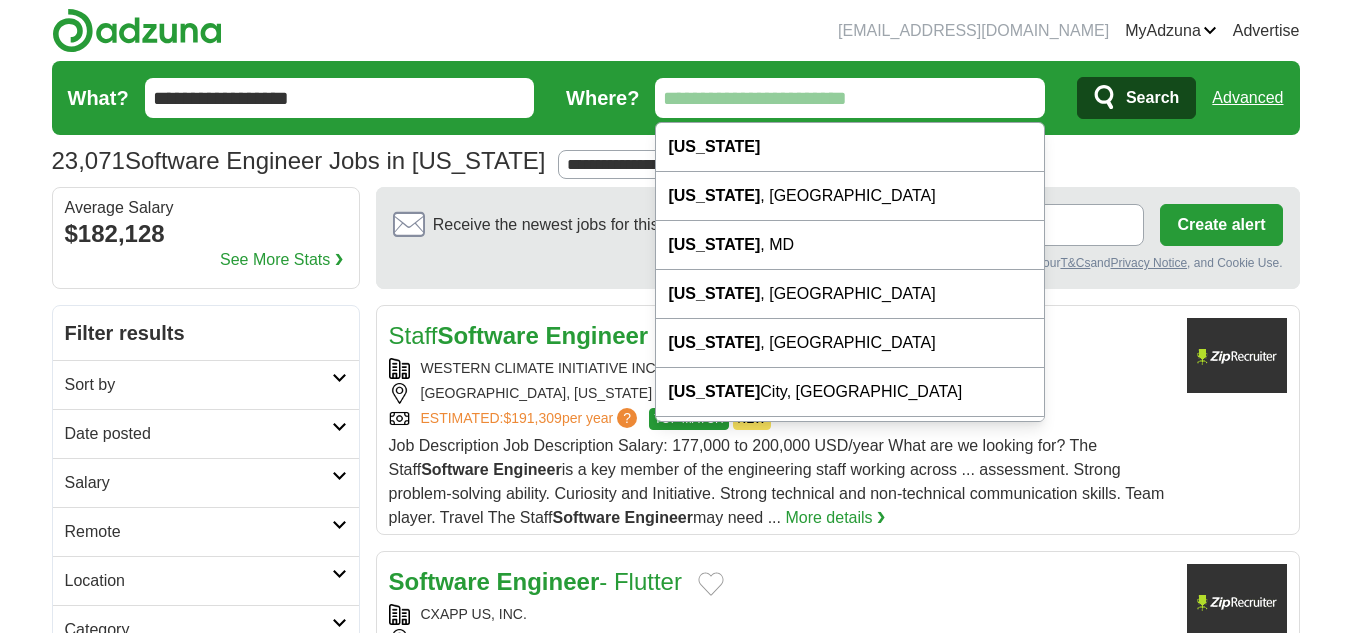 type 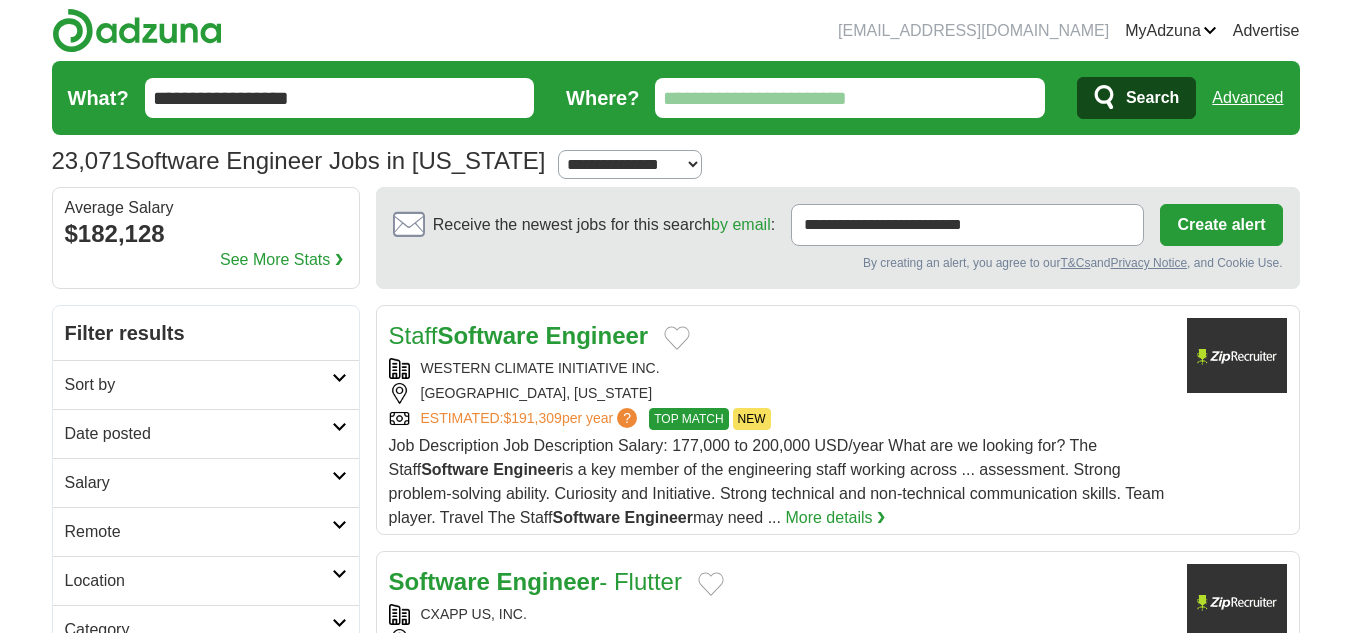 click on "Search" at bounding box center (1136, 98) 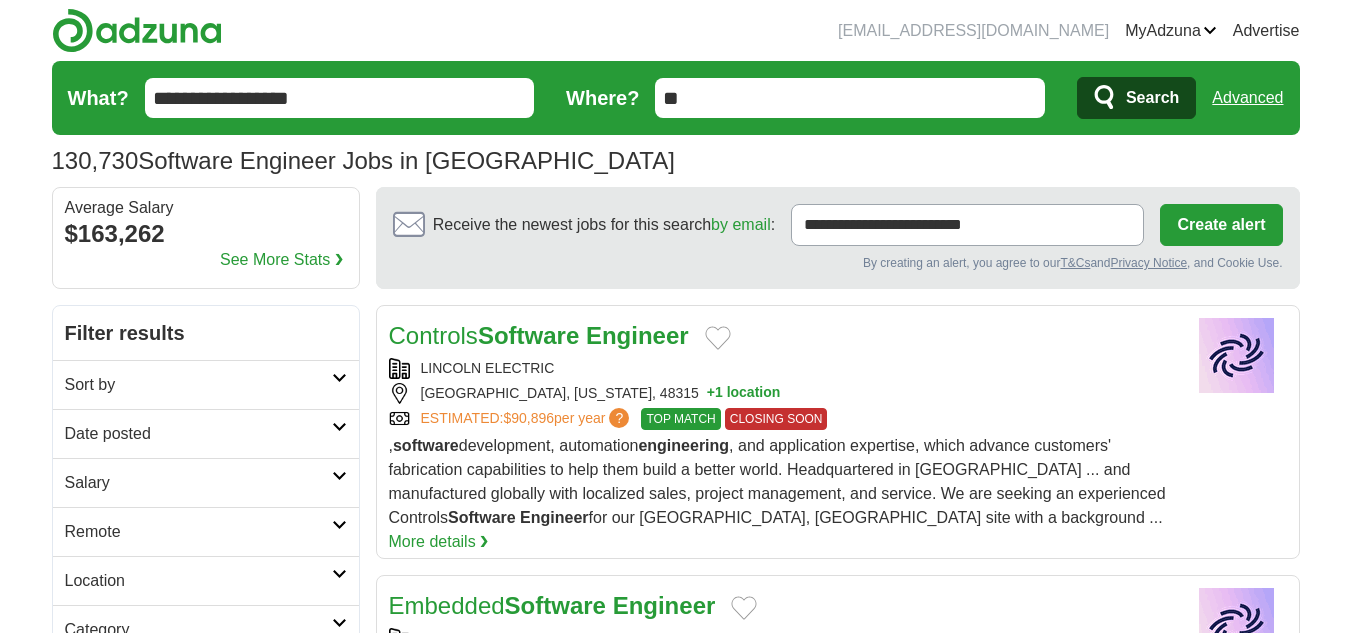 scroll, scrollTop: 500, scrollLeft: 0, axis: vertical 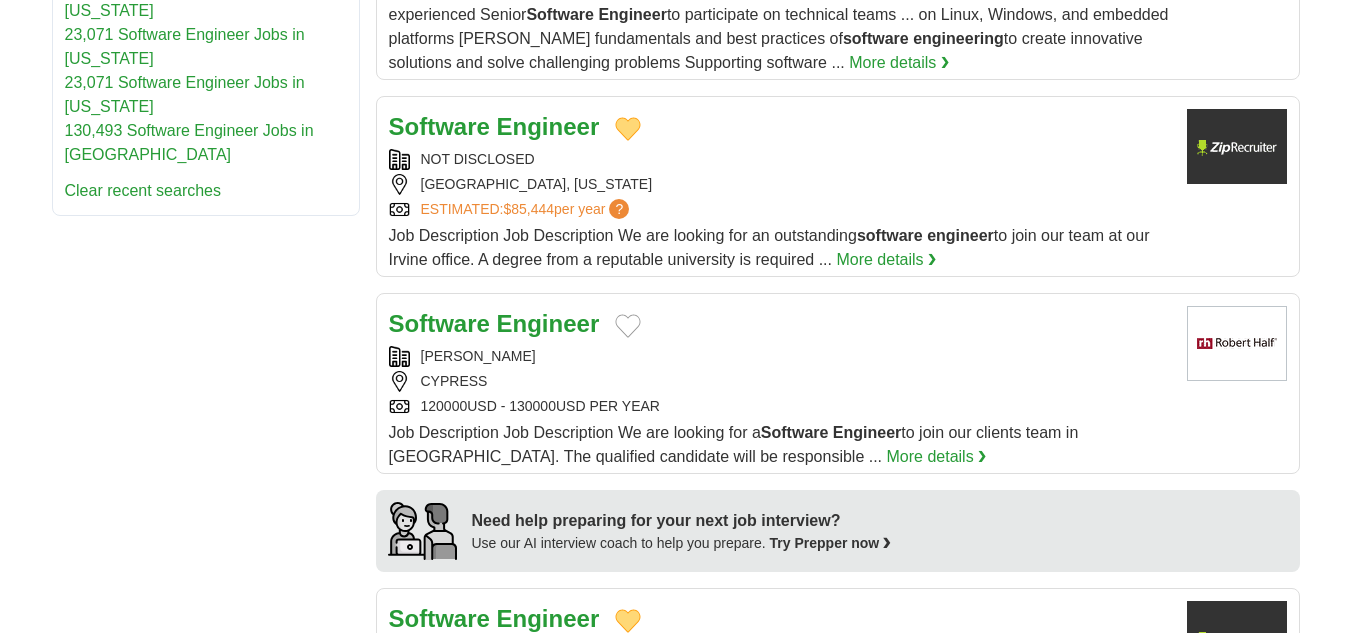 click at bounding box center (628, 326) 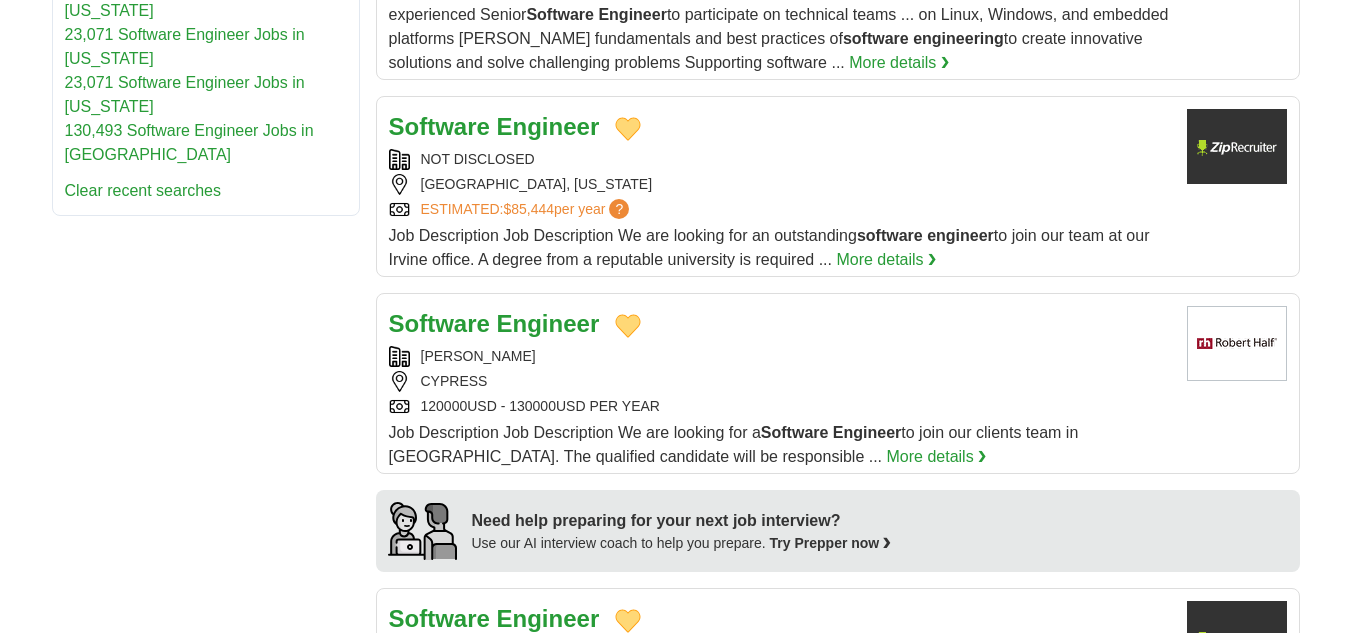 type 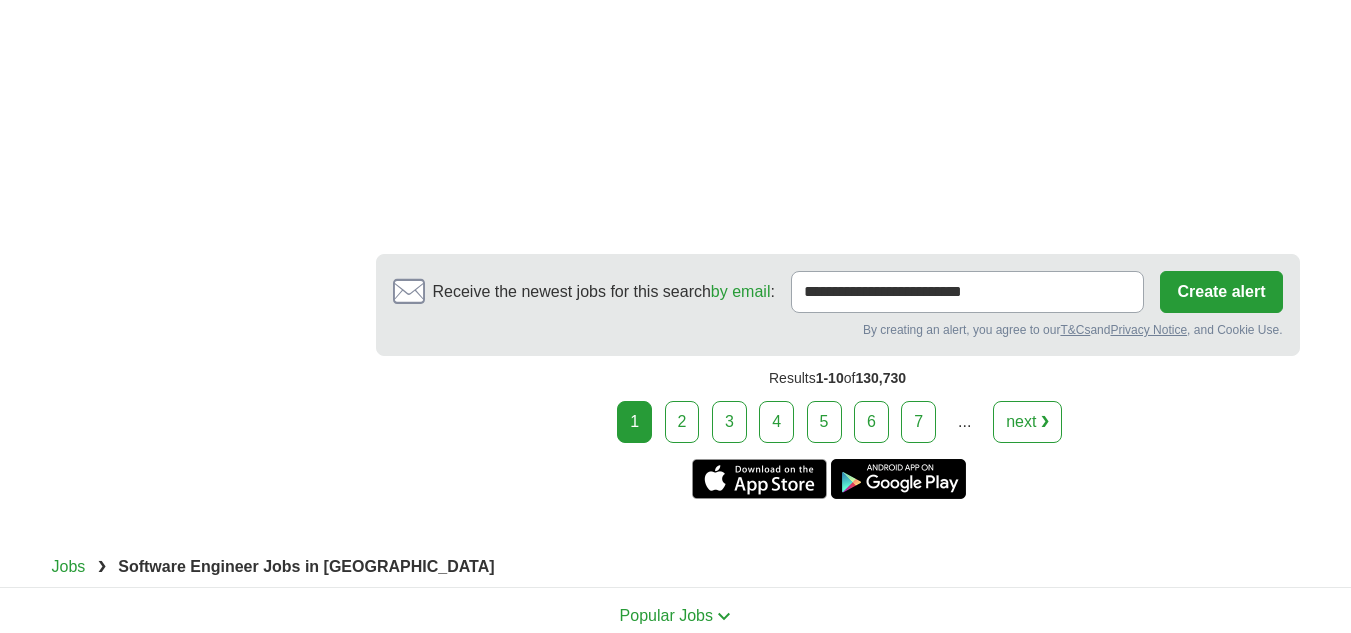 scroll, scrollTop: 3694, scrollLeft: 0, axis: vertical 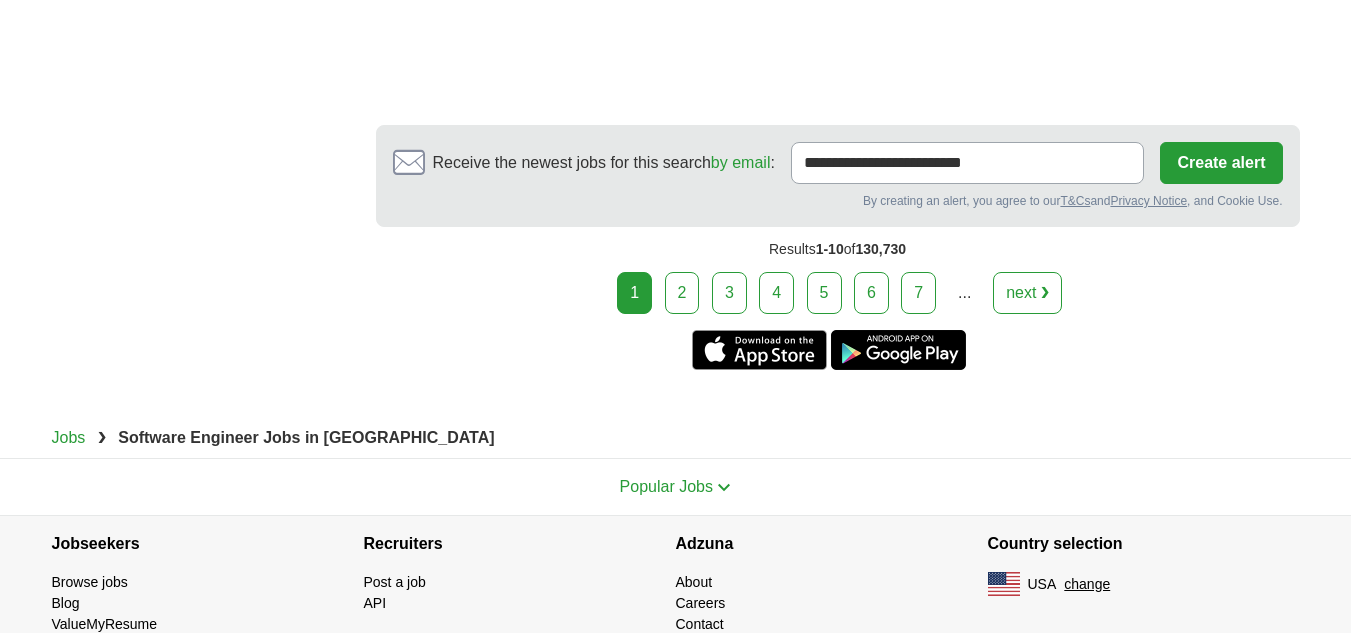 click on "2" at bounding box center (682, 293) 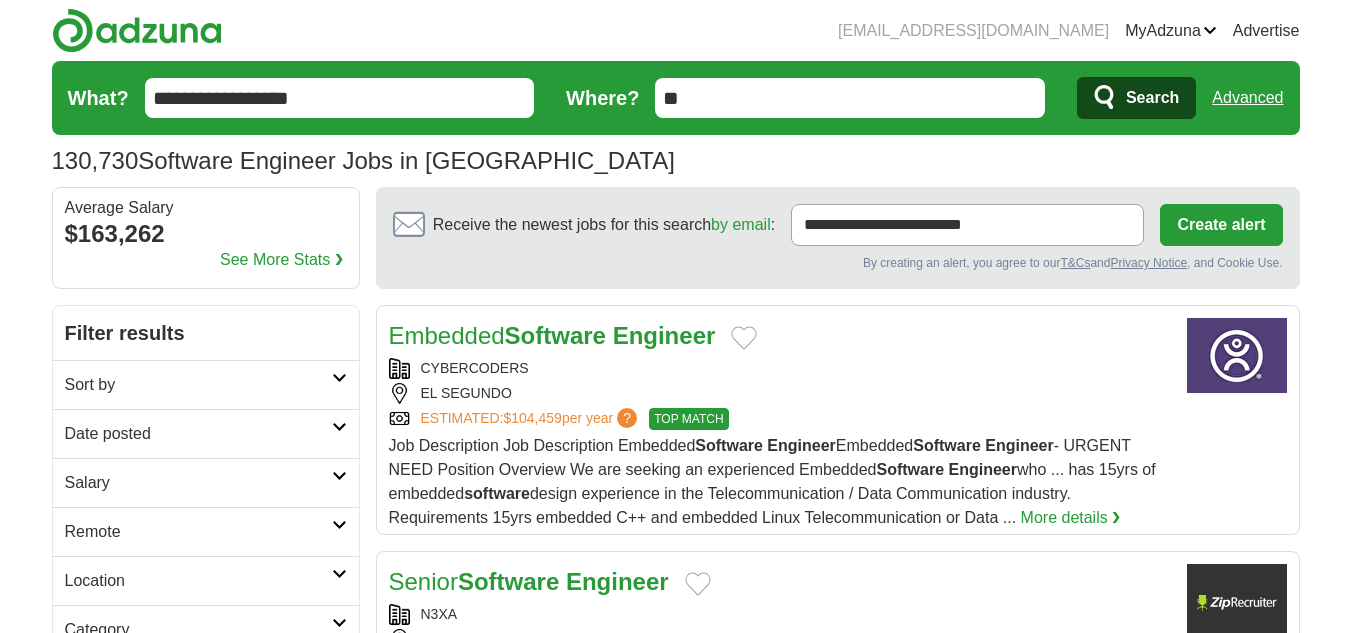 scroll, scrollTop: 0, scrollLeft: 0, axis: both 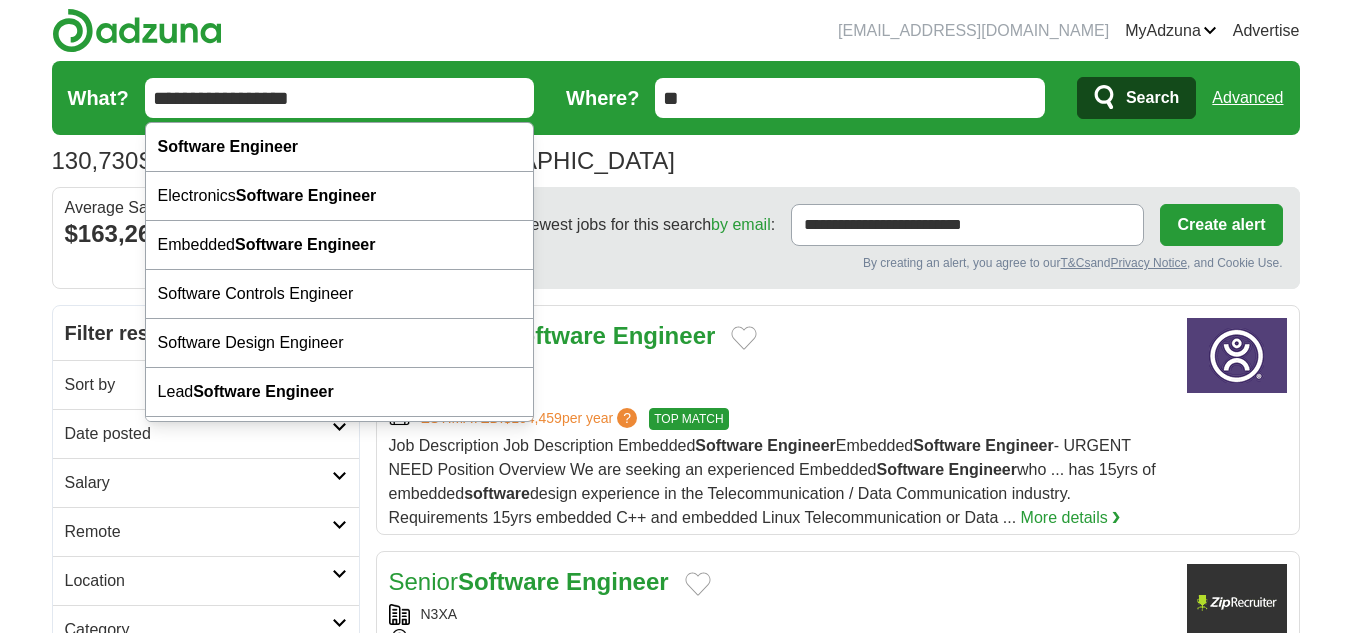 click on "**********" at bounding box center (340, 98) 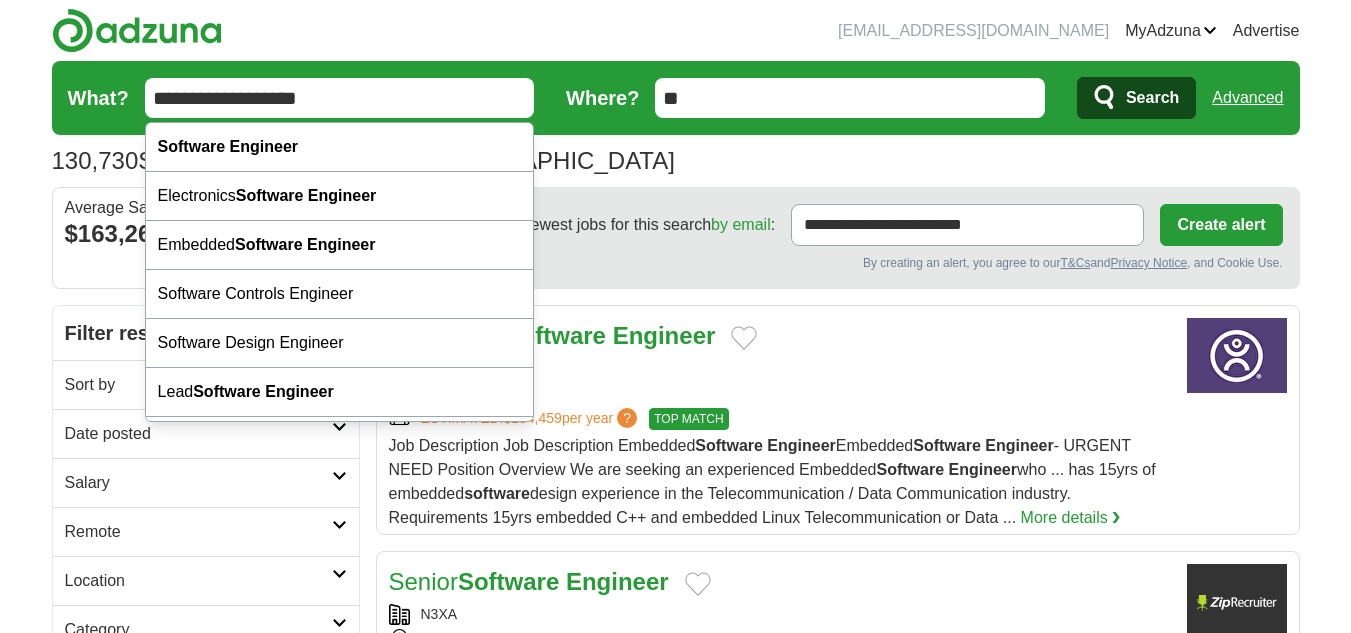 type on "**********" 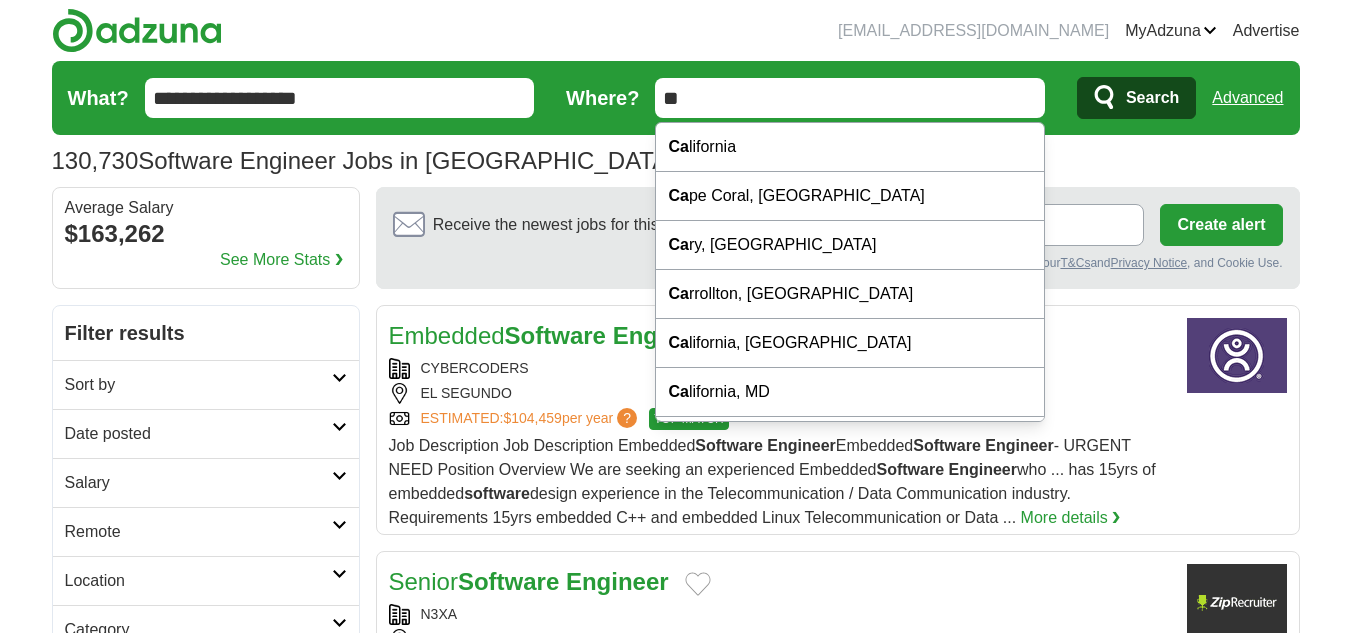 type on "**" 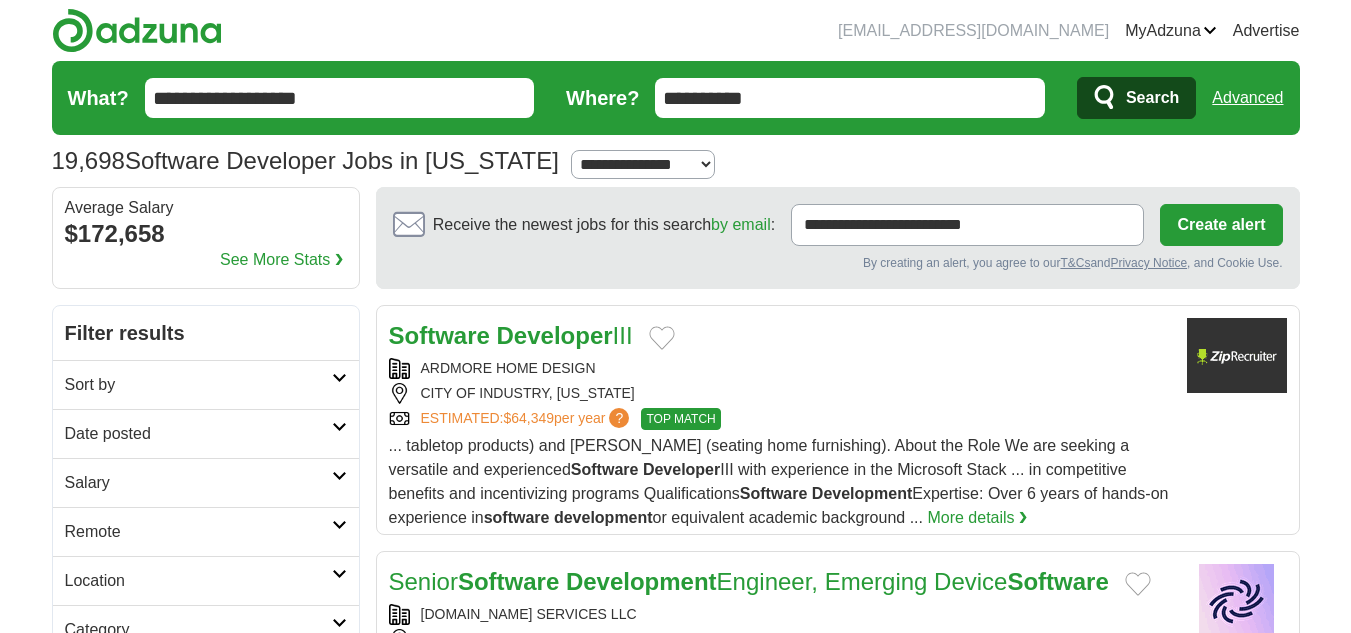 scroll, scrollTop: 0, scrollLeft: 0, axis: both 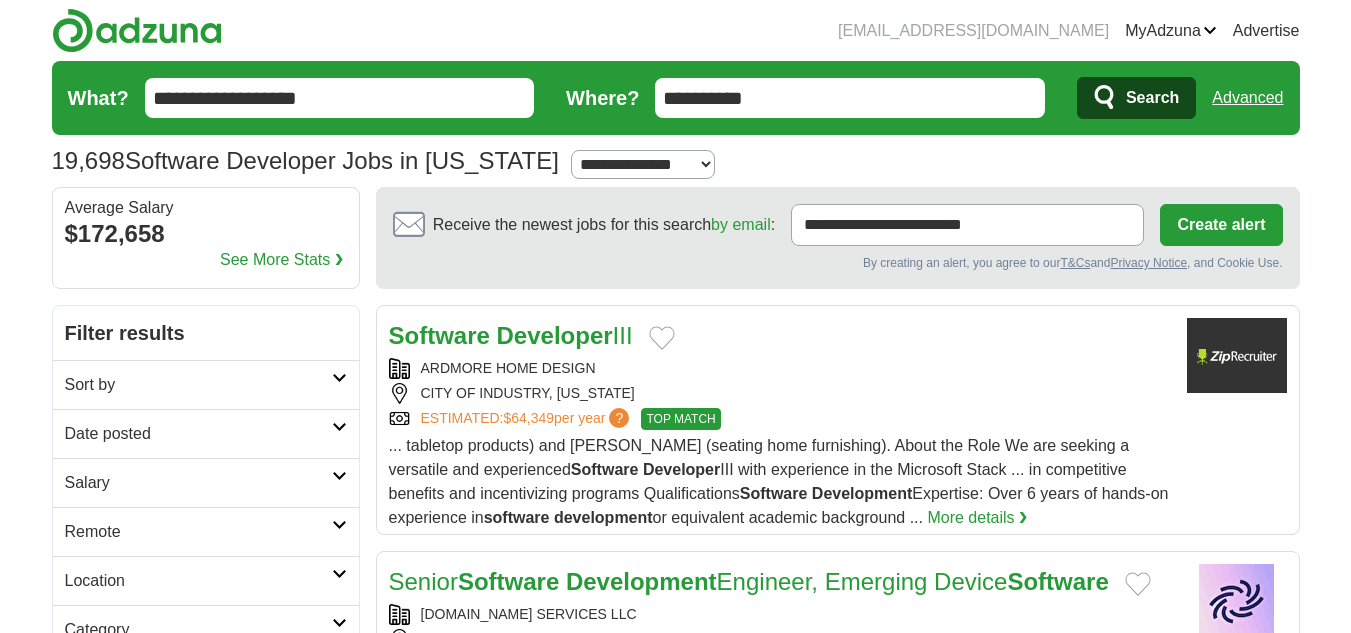 click at bounding box center [662, 338] 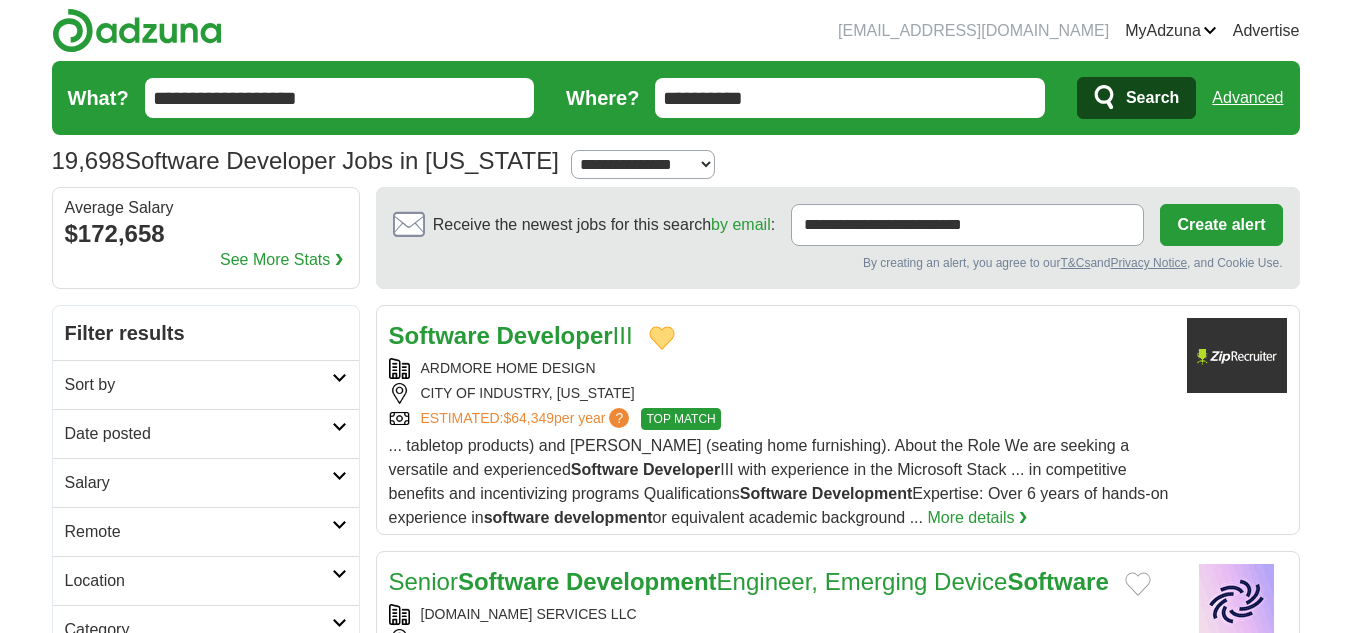 click on "Developer" at bounding box center [555, 335] 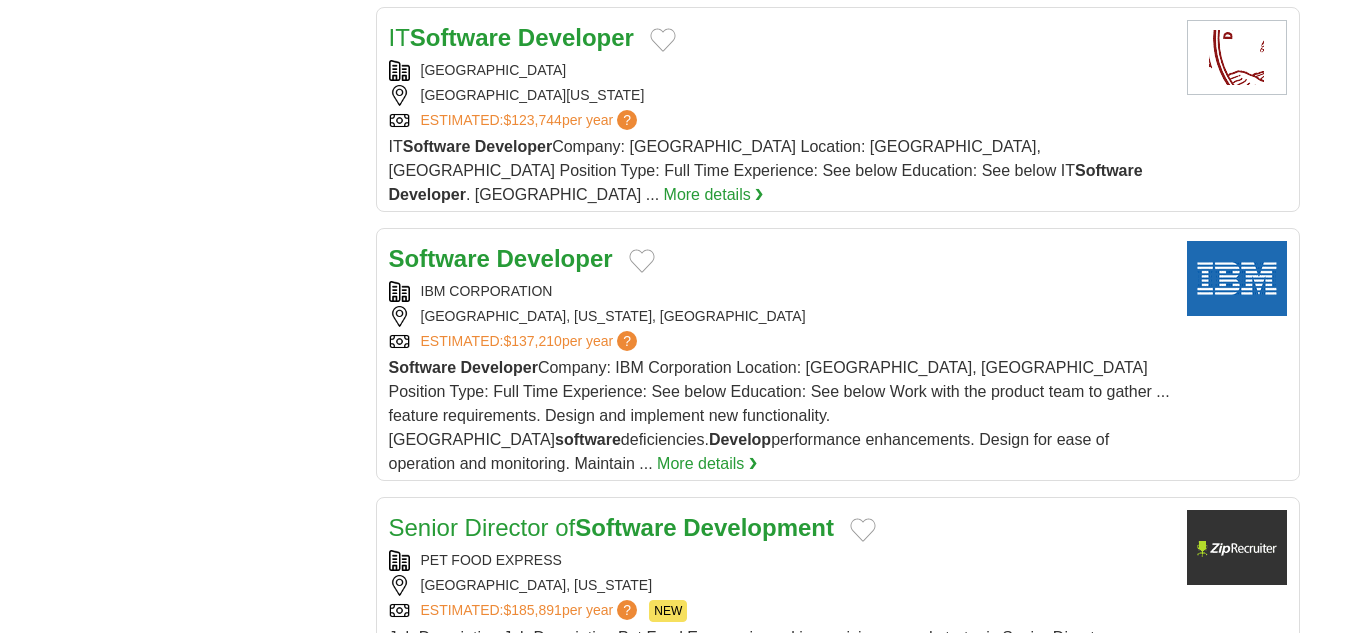 scroll, scrollTop: 2200, scrollLeft: 0, axis: vertical 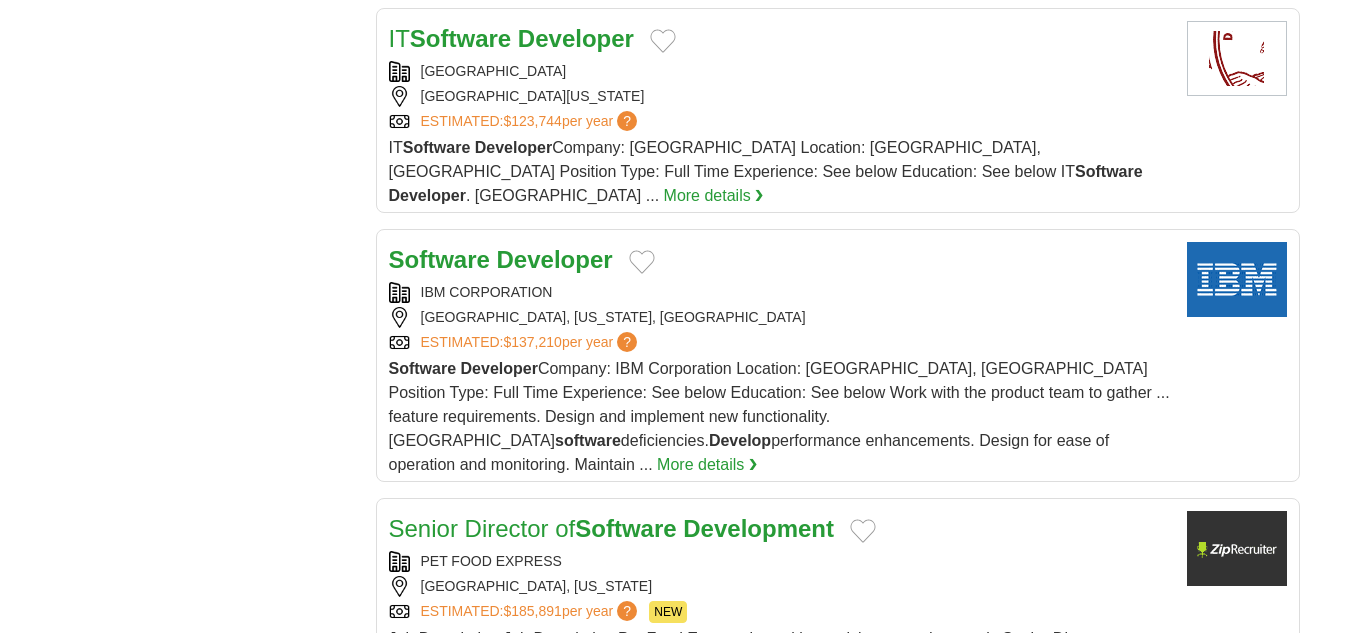 click at bounding box center (642, 262) 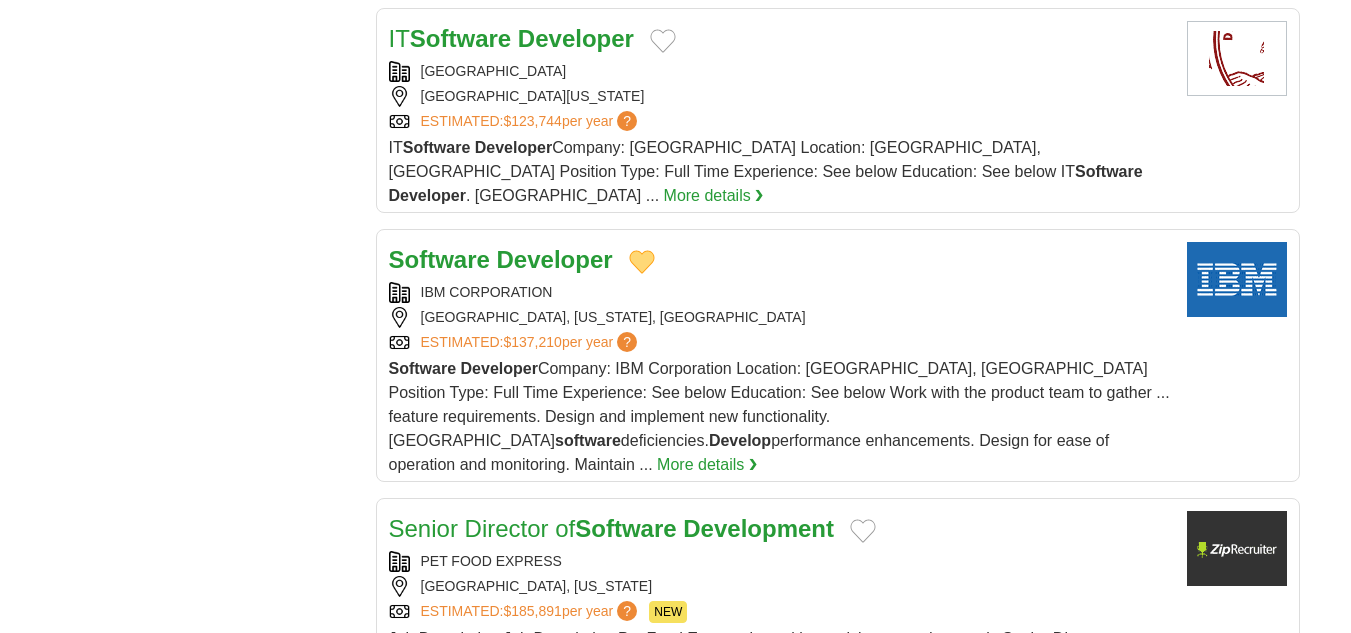 click on "Developer" at bounding box center (555, 259) 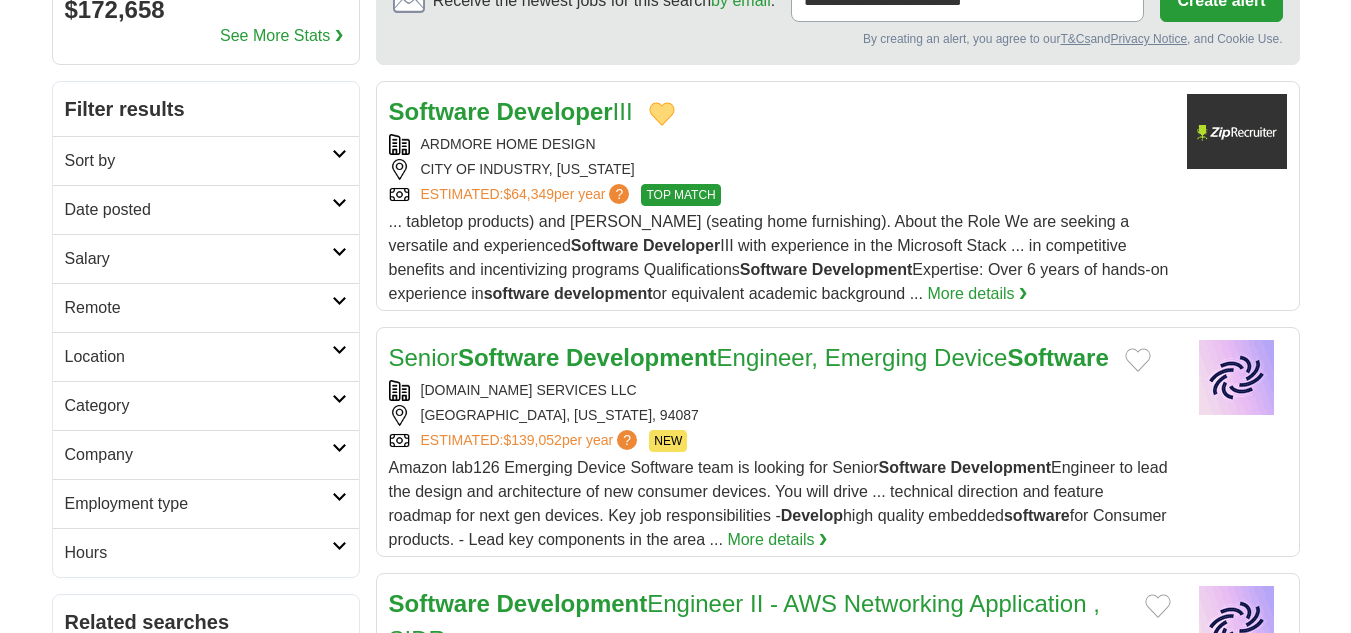 scroll, scrollTop: 0, scrollLeft: 0, axis: both 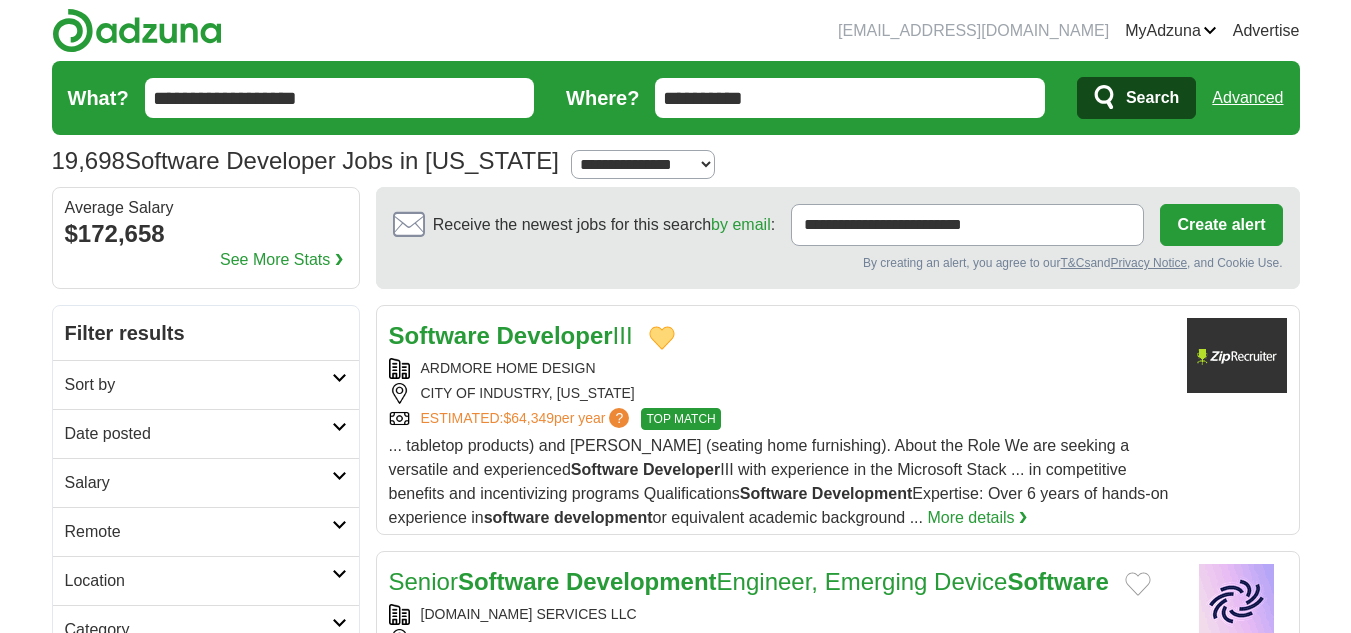 click on "**********" at bounding box center (340, 98) 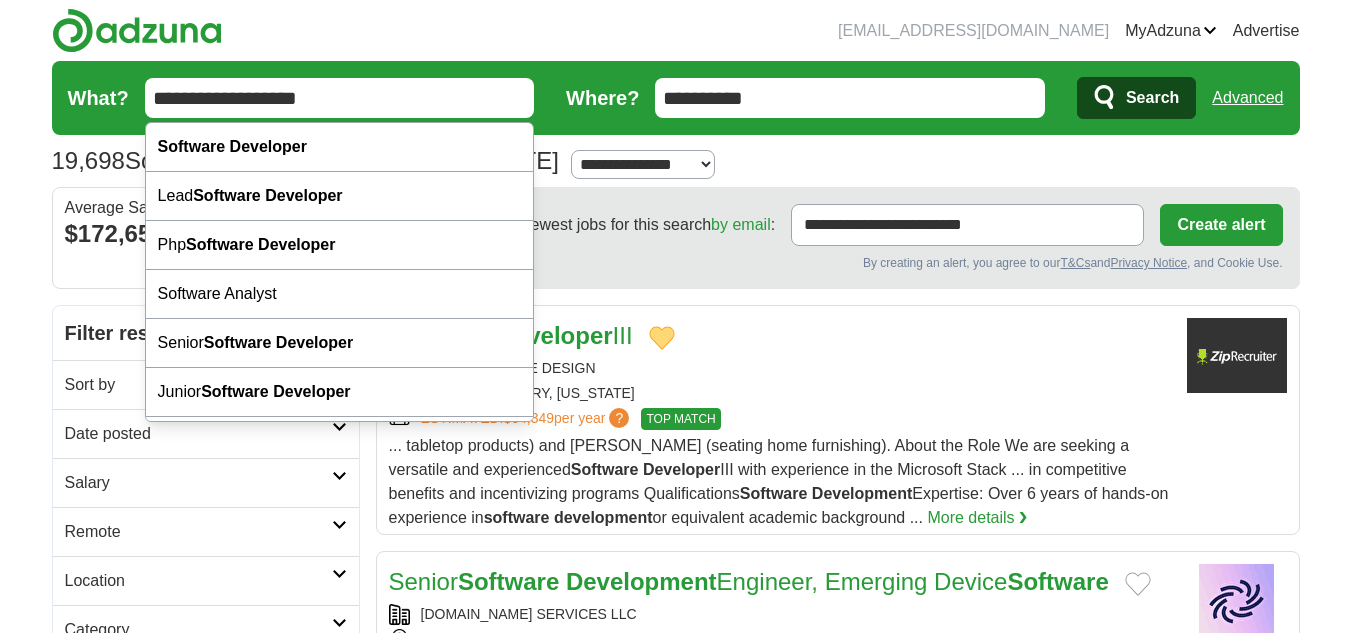 click on "**********" at bounding box center [340, 98] 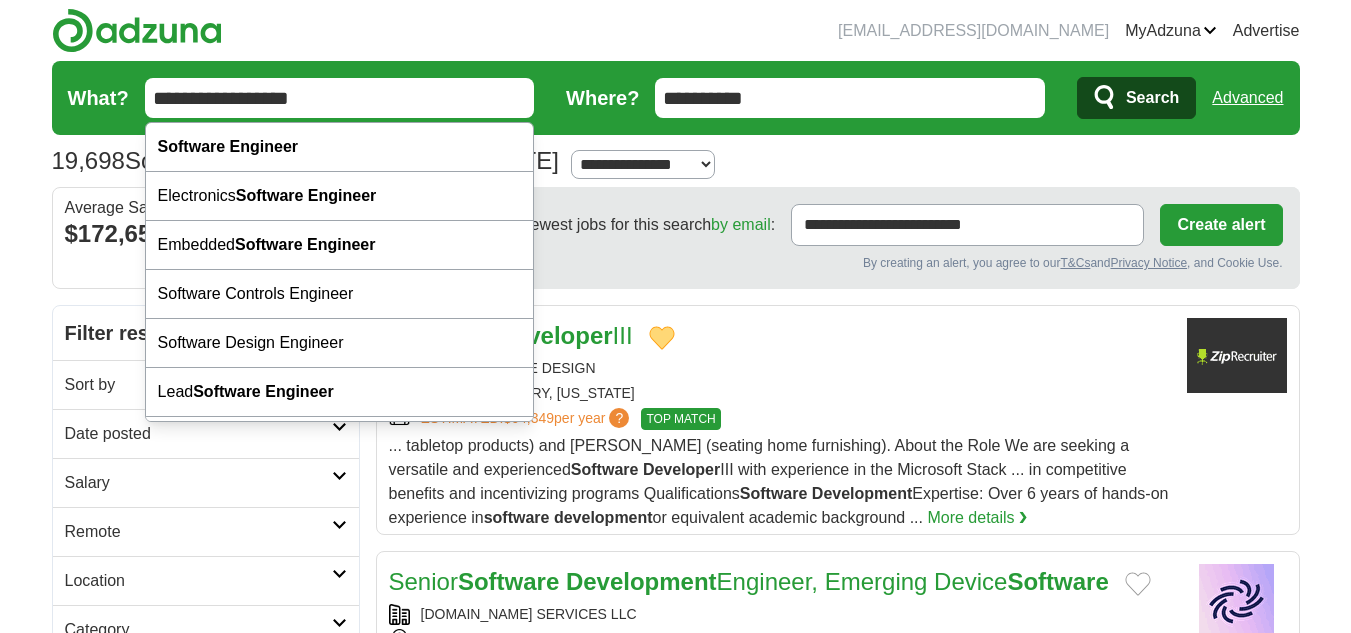 type on "**********" 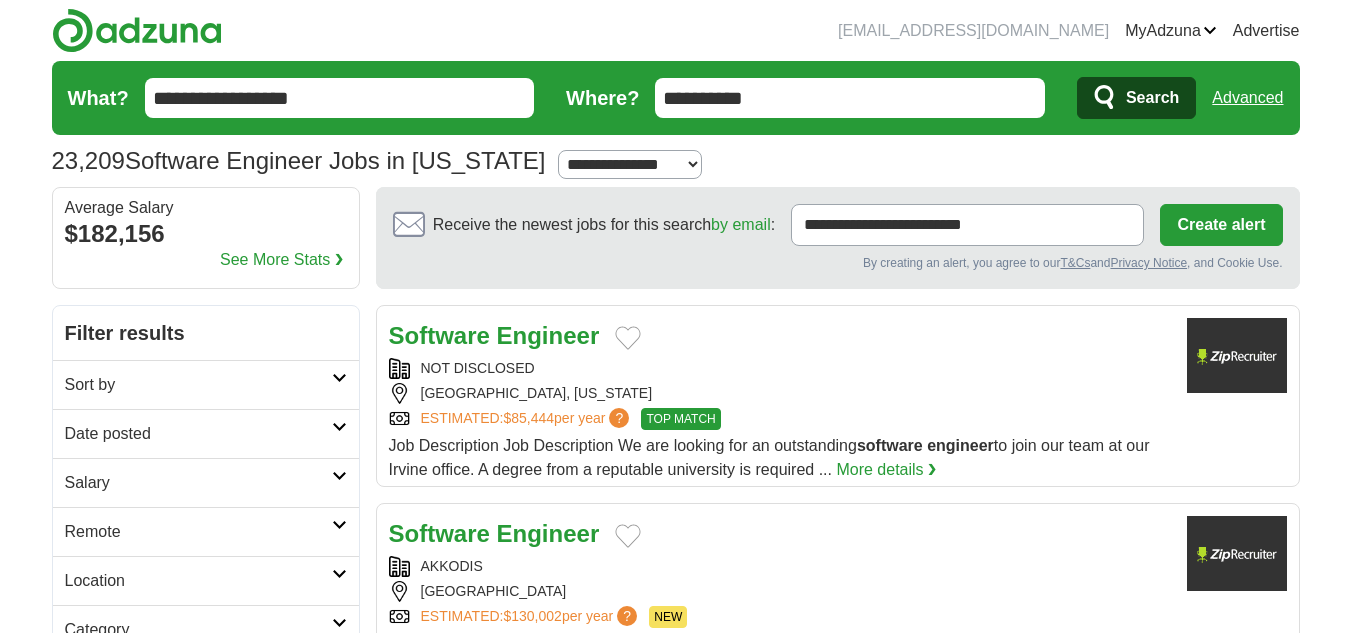 scroll, scrollTop: 0, scrollLeft: 0, axis: both 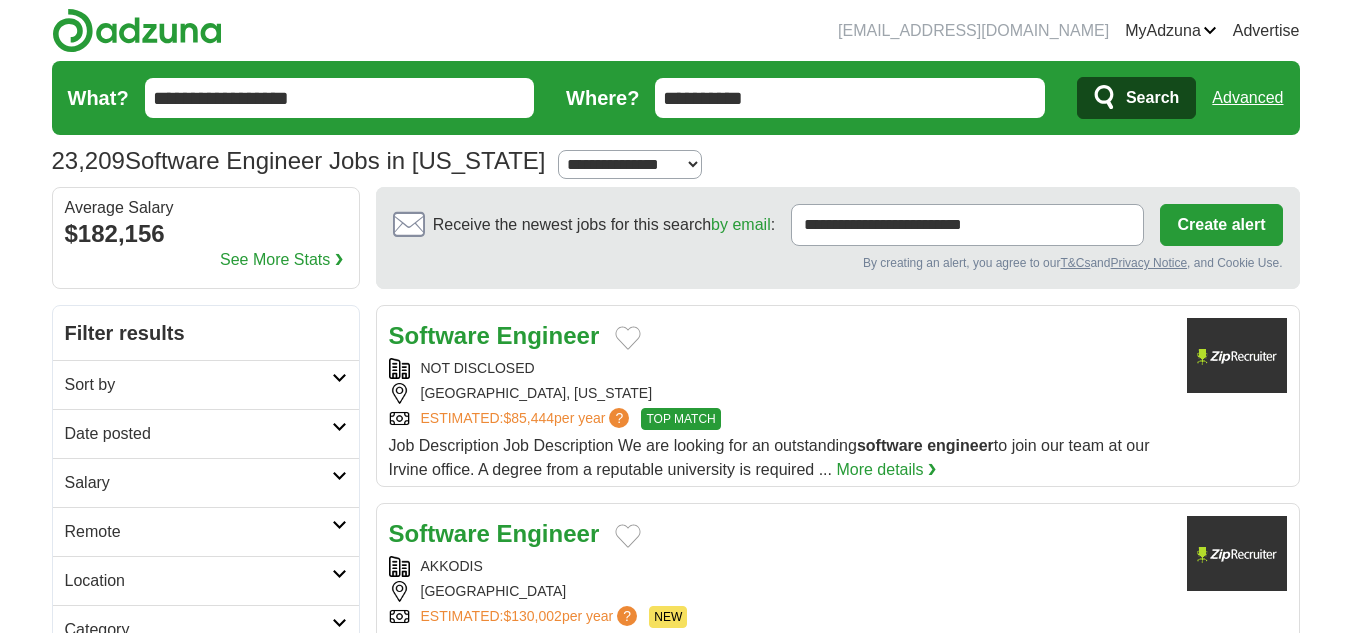 click at bounding box center (628, 338) 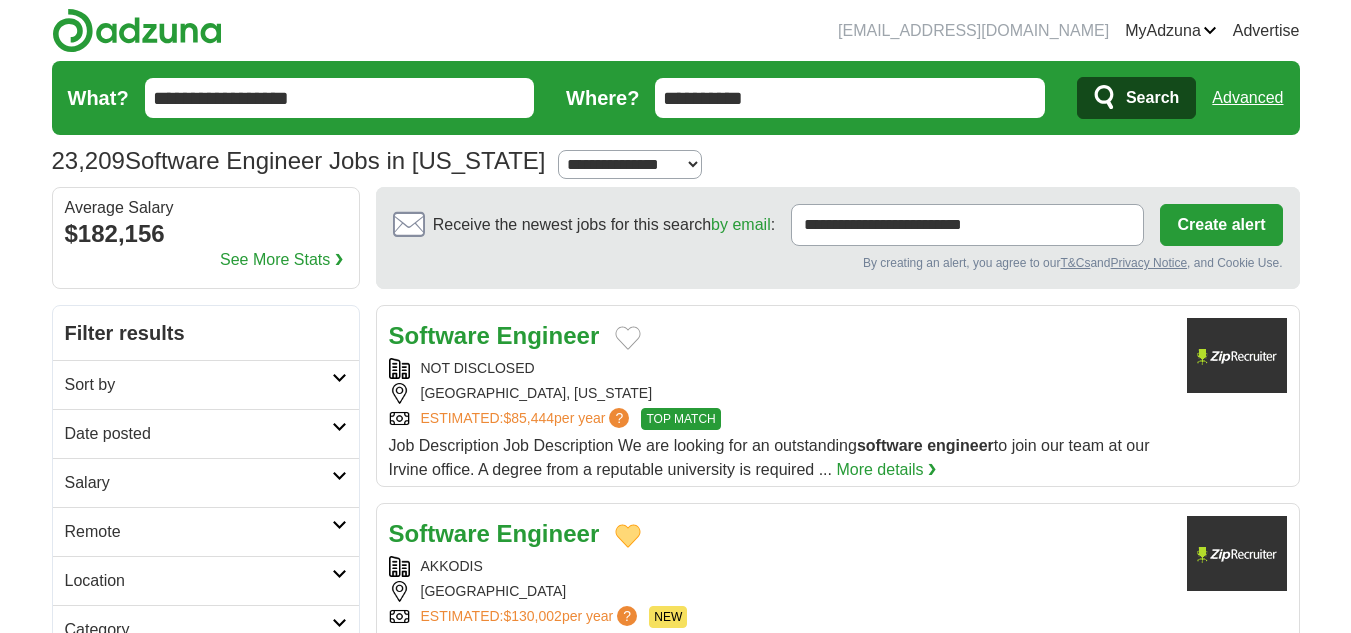 click at bounding box center [628, 338] 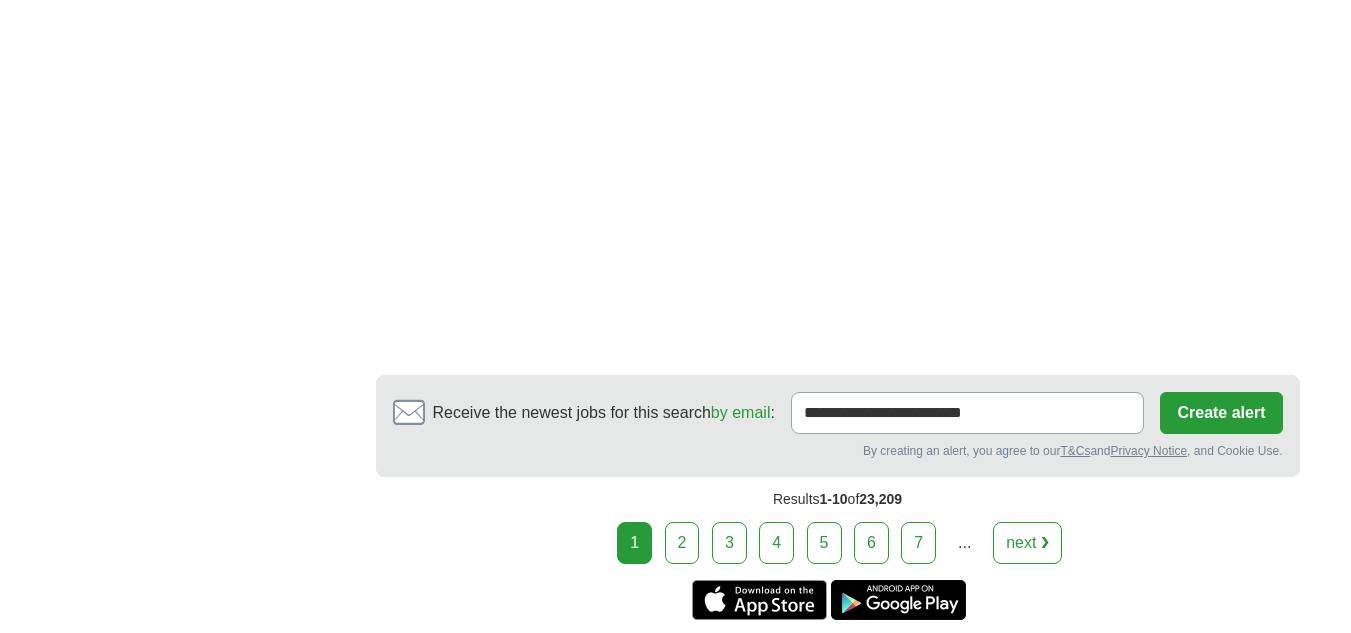 scroll, scrollTop: 3700, scrollLeft: 0, axis: vertical 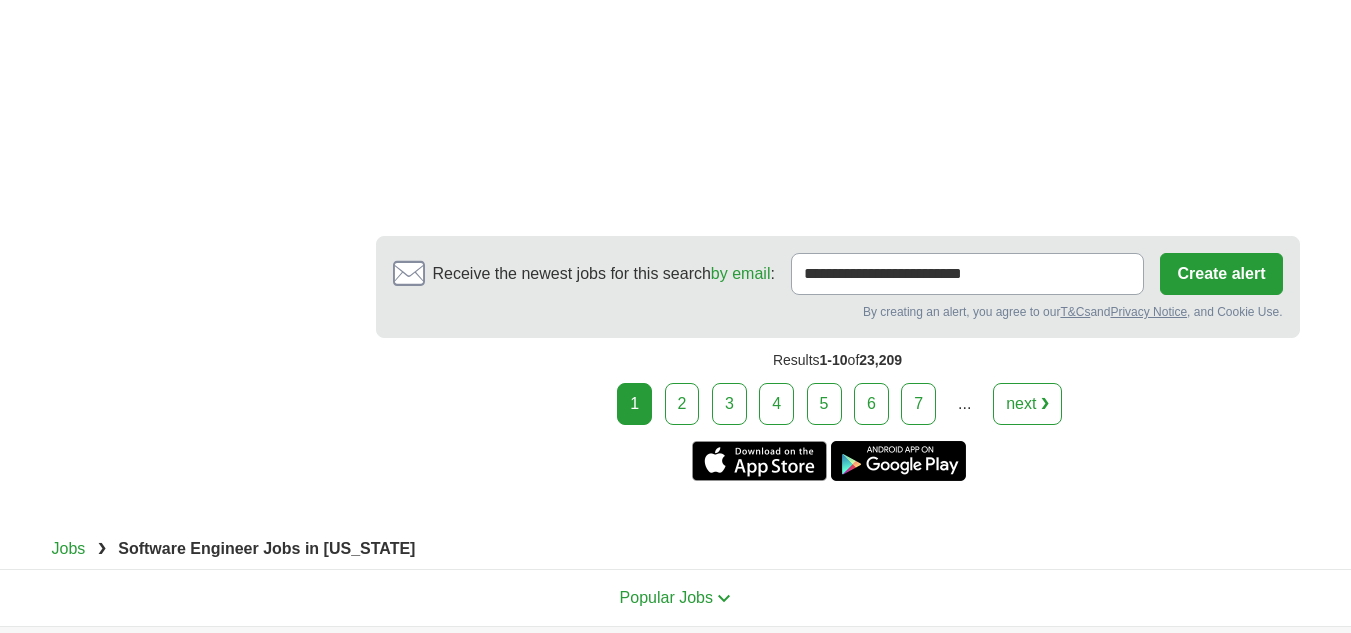 click on "2" at bounding box center (682, 404) 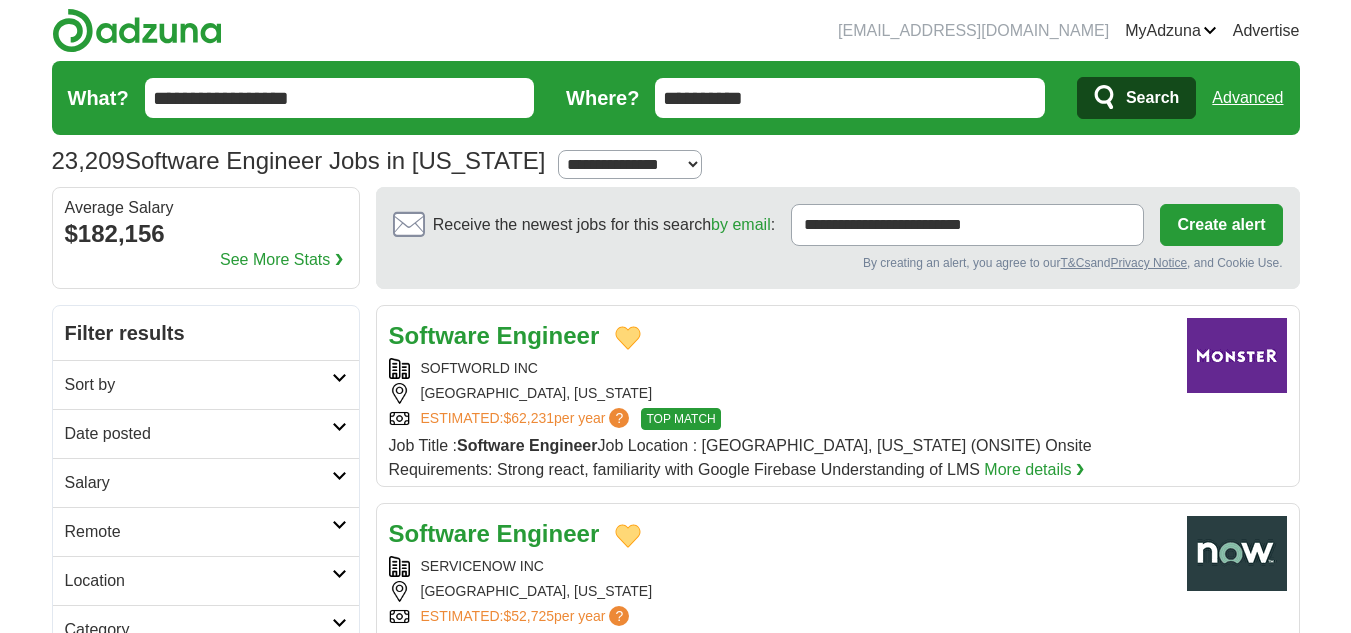 scroll, scrollTop: 355, scrollLeft: 0, axis: vertical 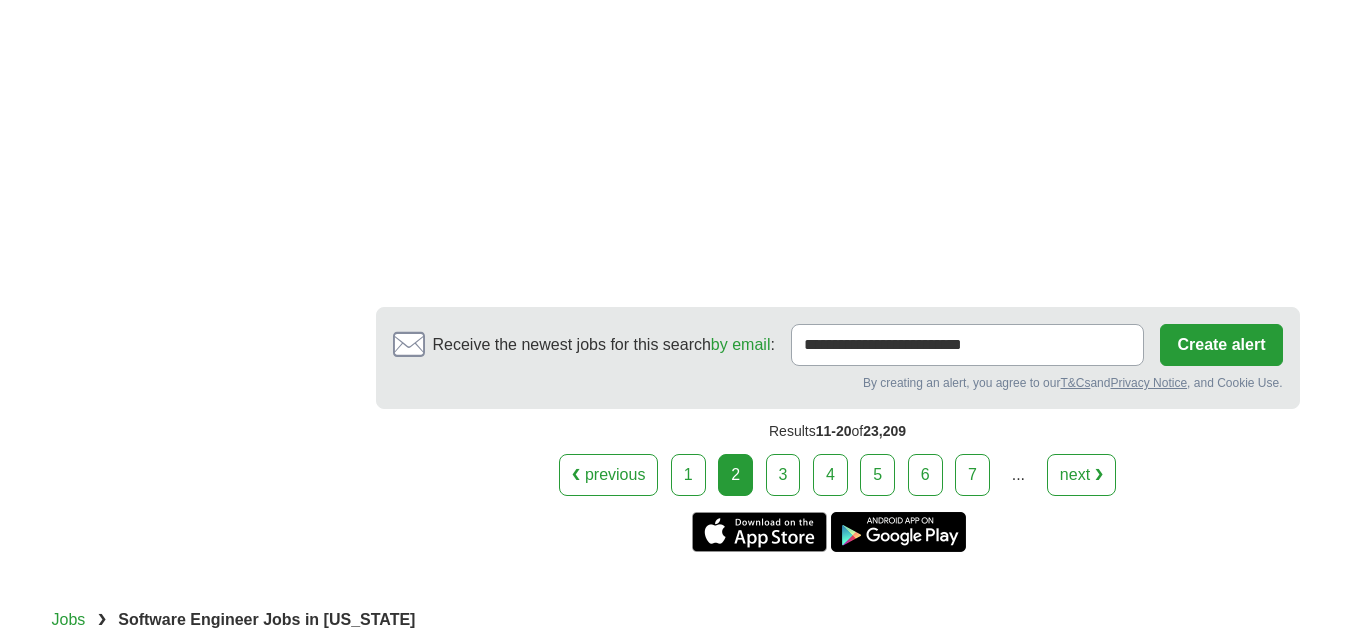 click on "3" at bounding box center (783, 475) 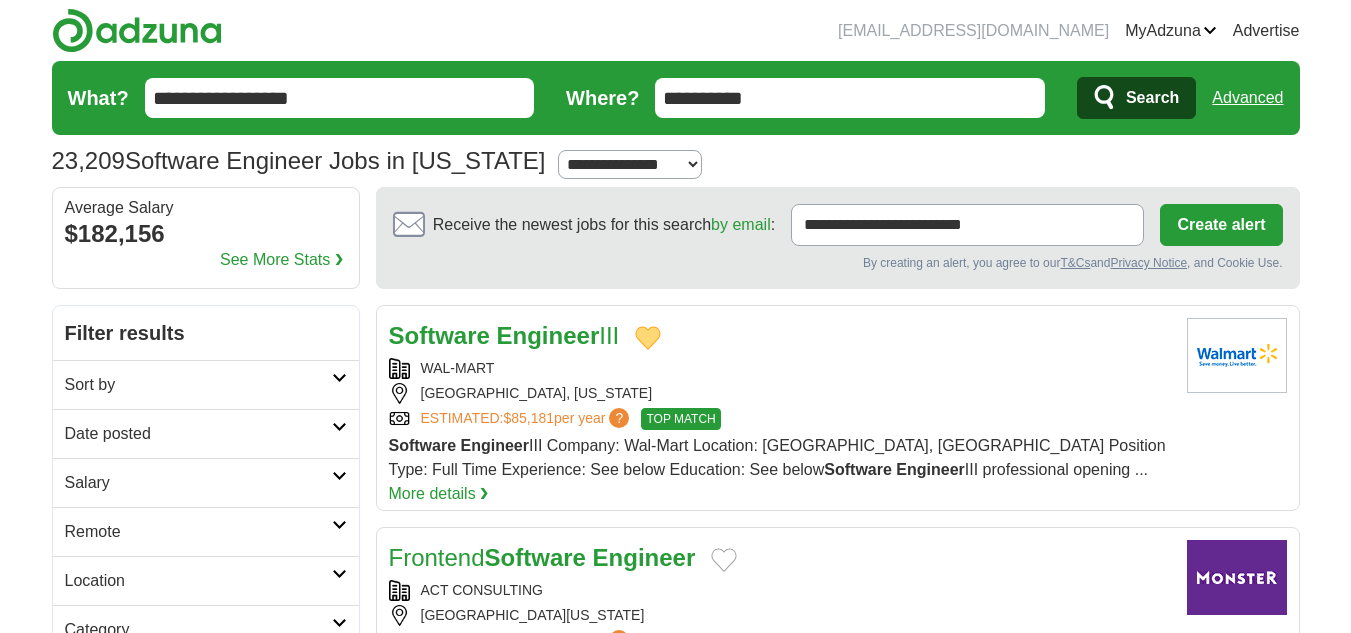 scroll, scrollTop: 0, scrollLeft: 0, axis: both 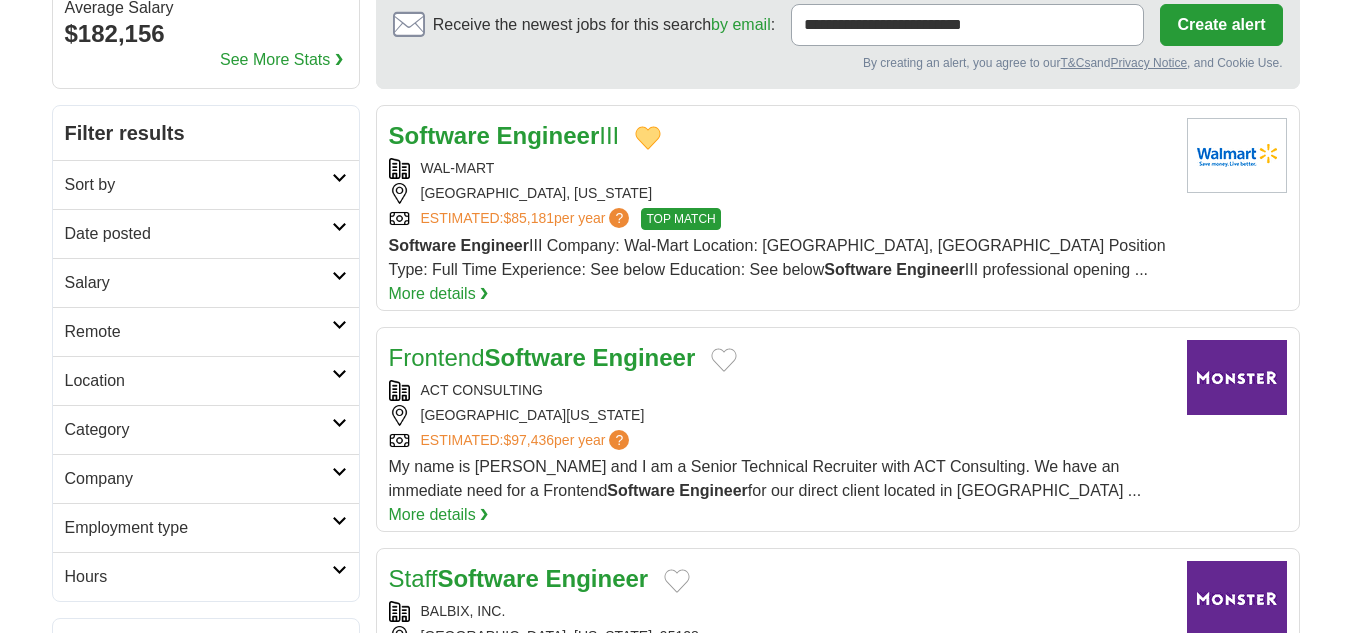 click on "Engineer" at bounding box center (548, 135) 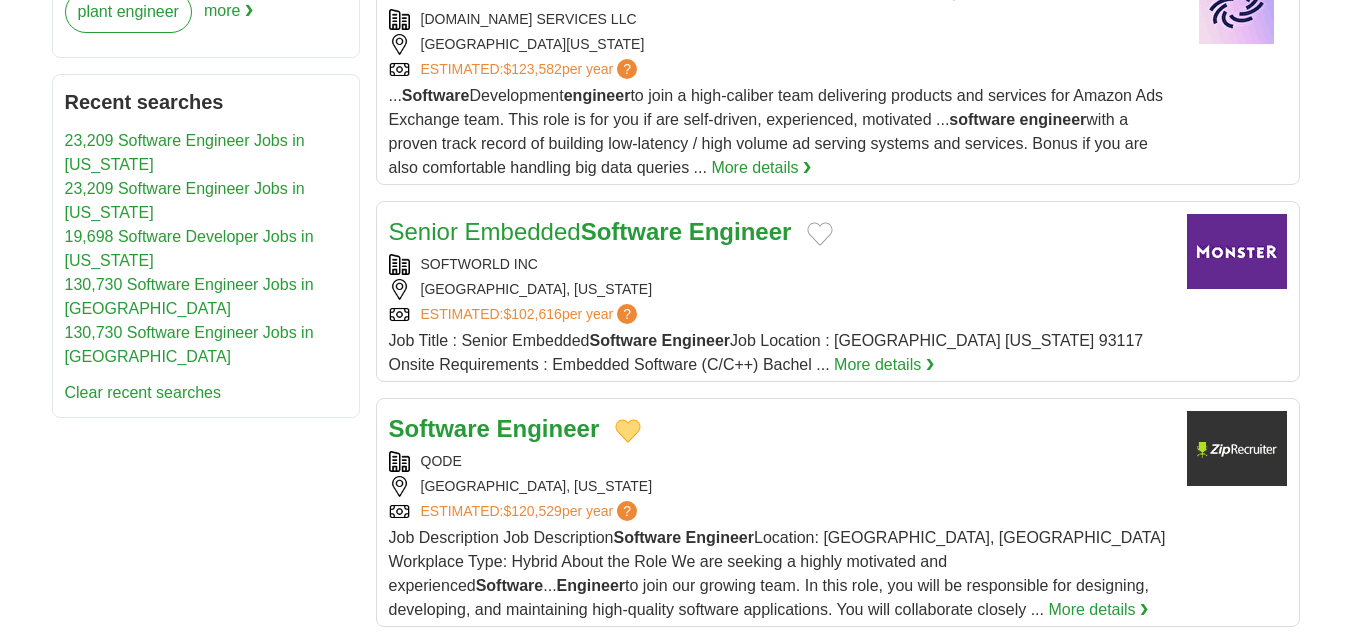 scroll, scrollTop: 1100, scrollLeft: 0, axis: vertical 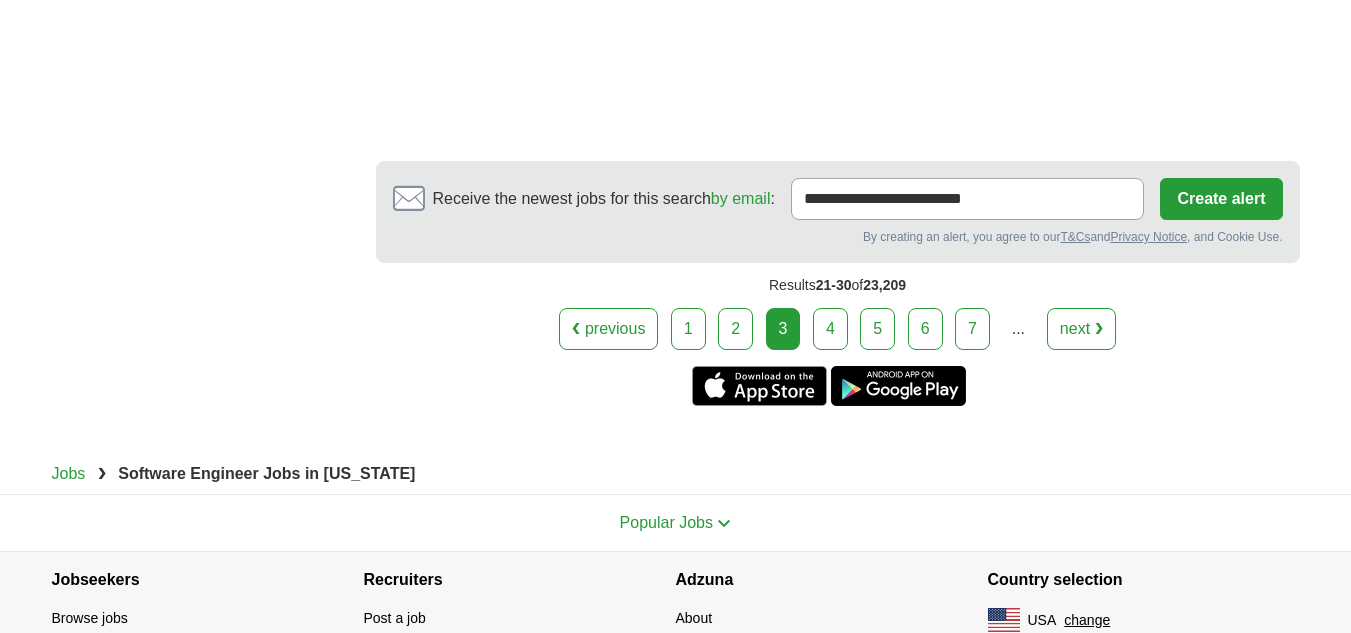 click on "4" at bounding box center [830, 329] 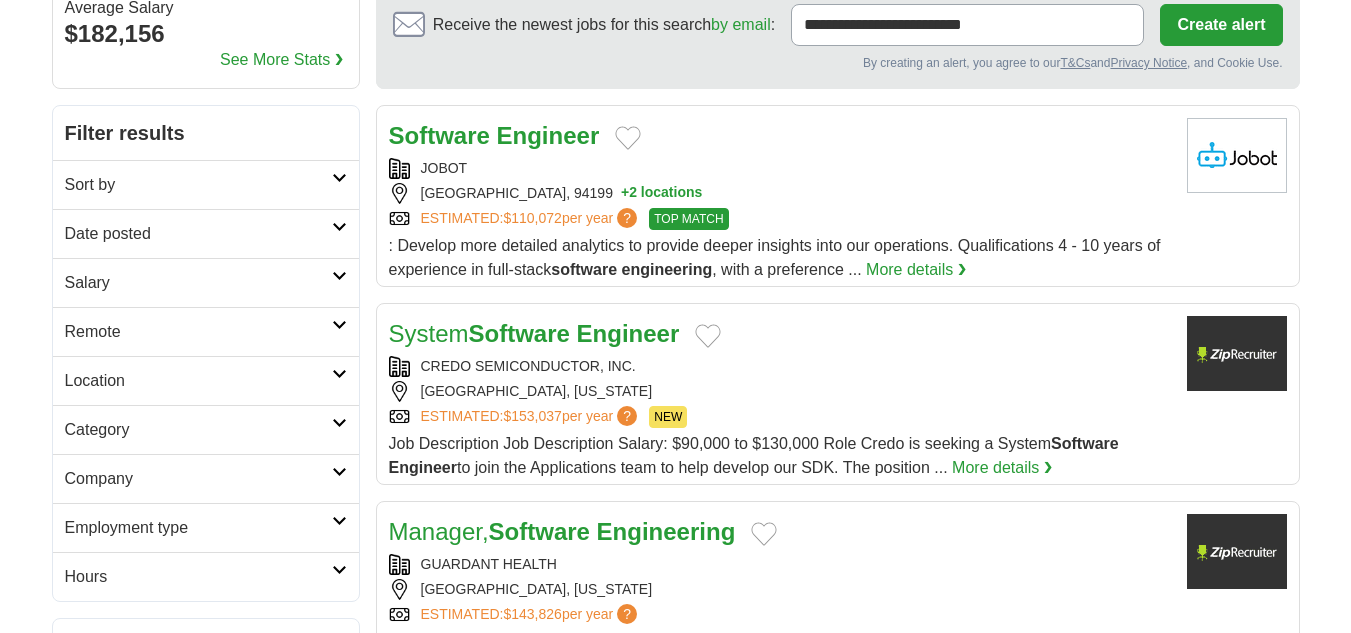 scroll, scrollTop: 262, scrollLeft: 0, axis: vertical 